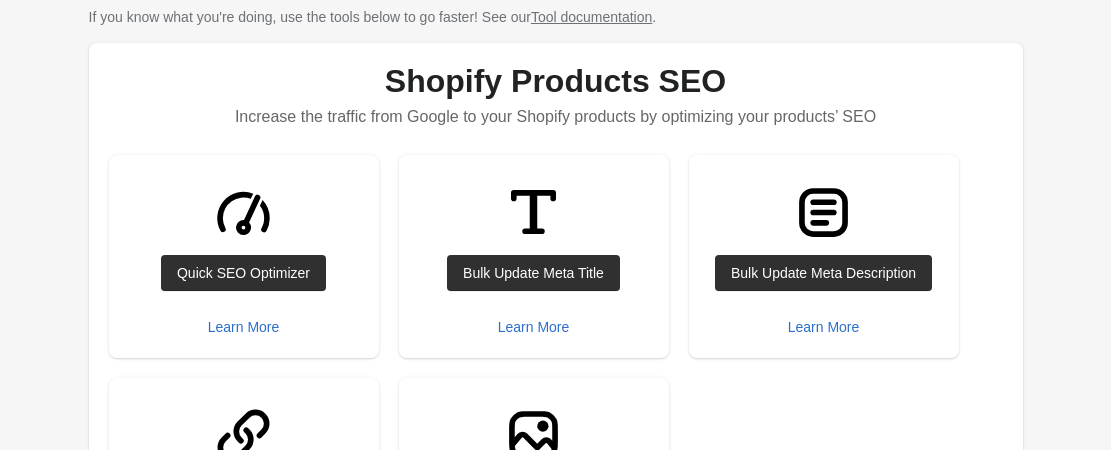 scroll, scrollTop: 300, scrollLeft: 0, axis: vertical 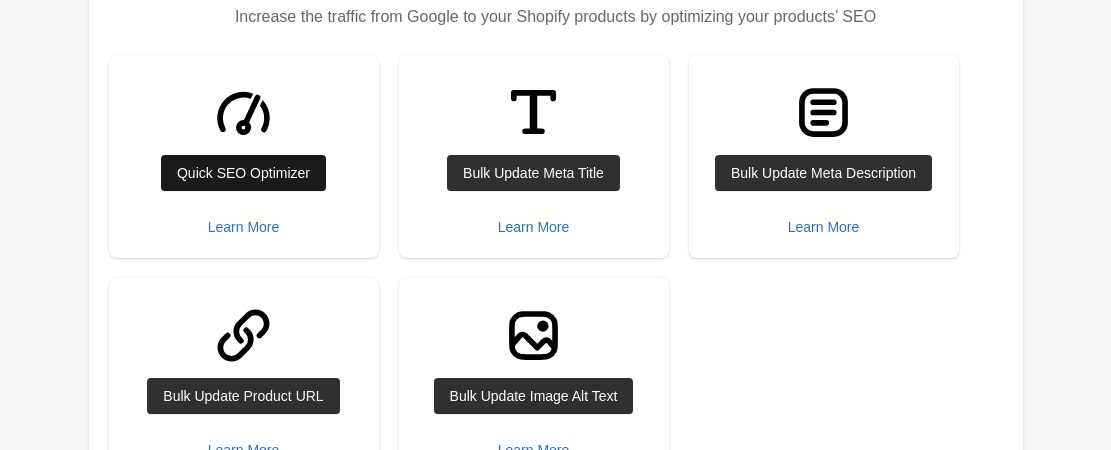 click on "Quick SEO Optimizer" at bounding box center (243, 173) 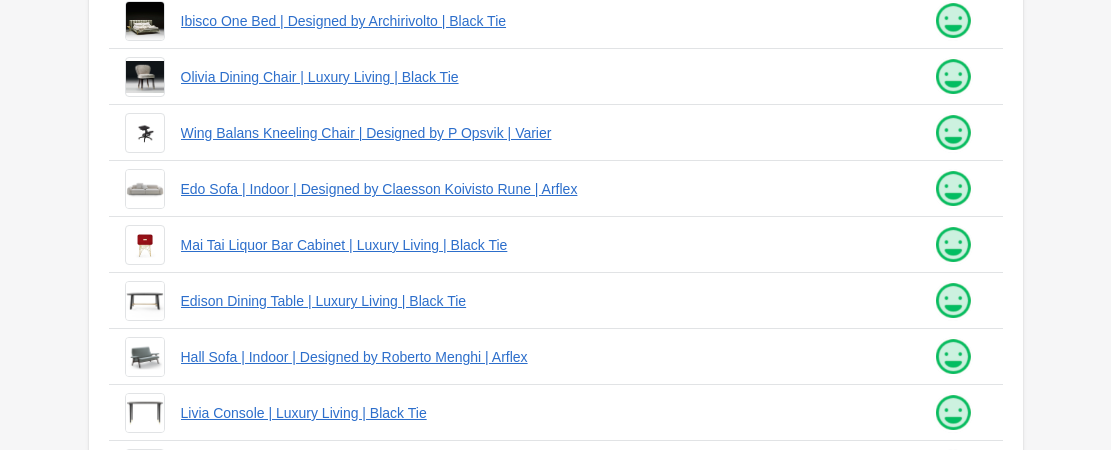scroll, scrollTop: 0, scrollLeft: 0, axis: both 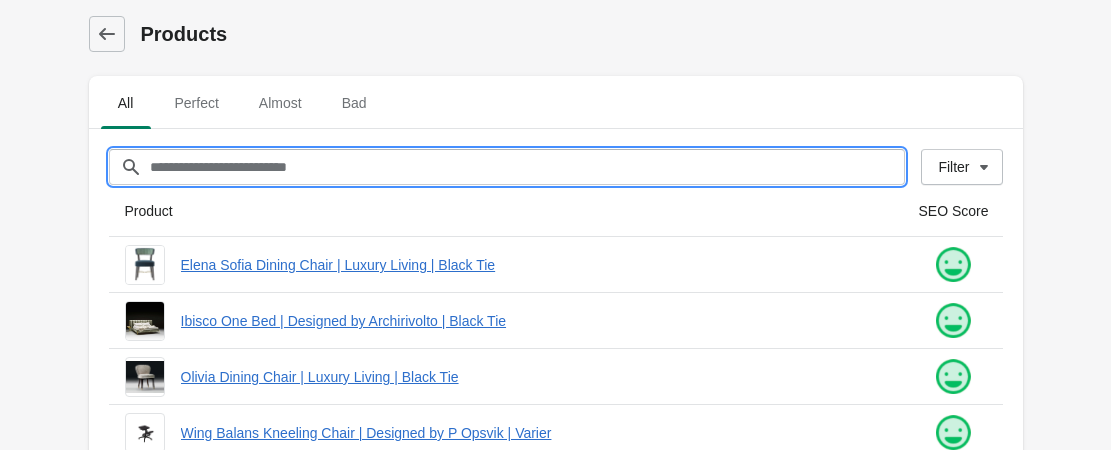 click on "Filter[title]" at bounding box center [527, 167] 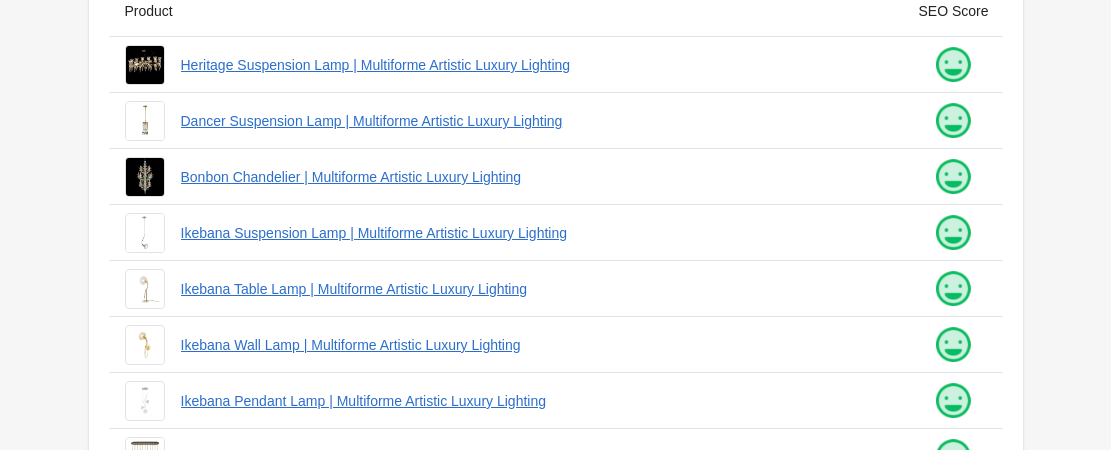 scroll, scrollTop: 0, scrollLeft: 0, axis: both 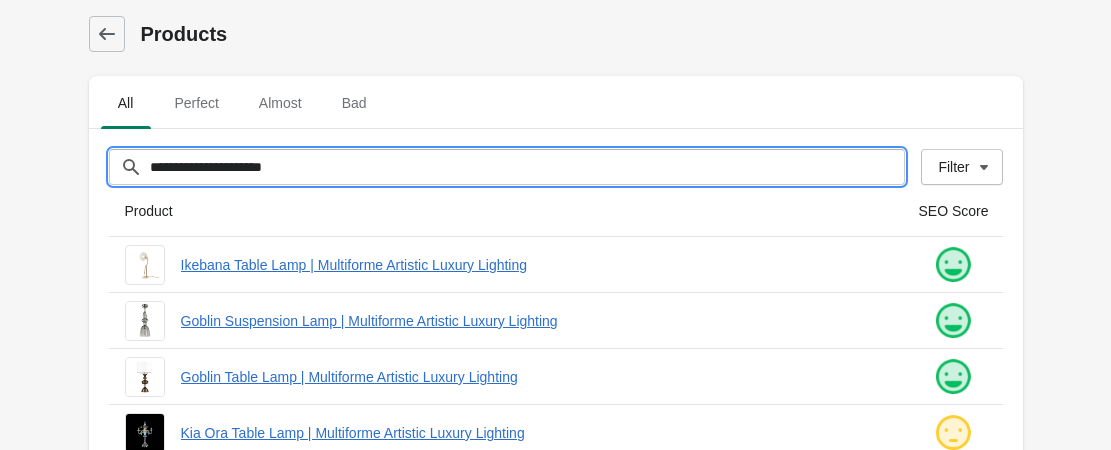 type on "**********" 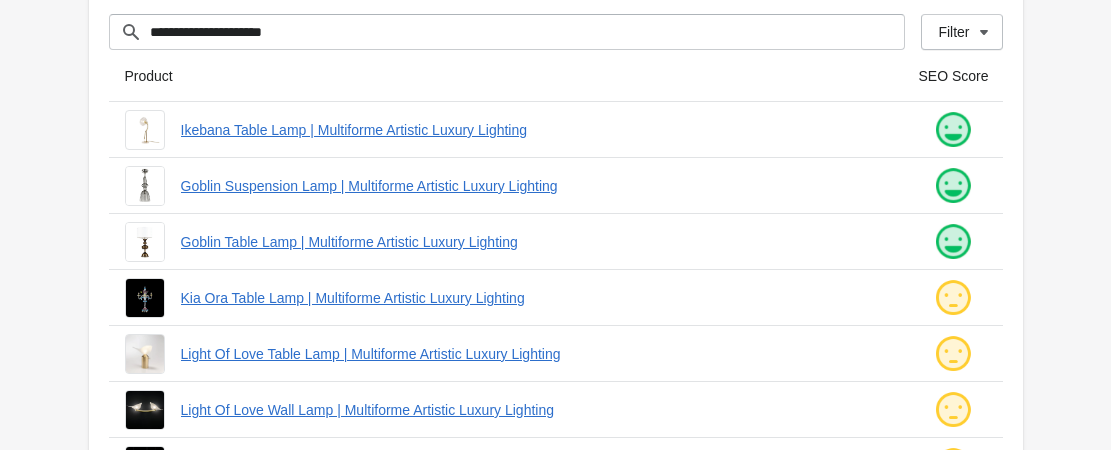 scroll, scrollTop: 335, scrollLeft: 0, axis: vertical 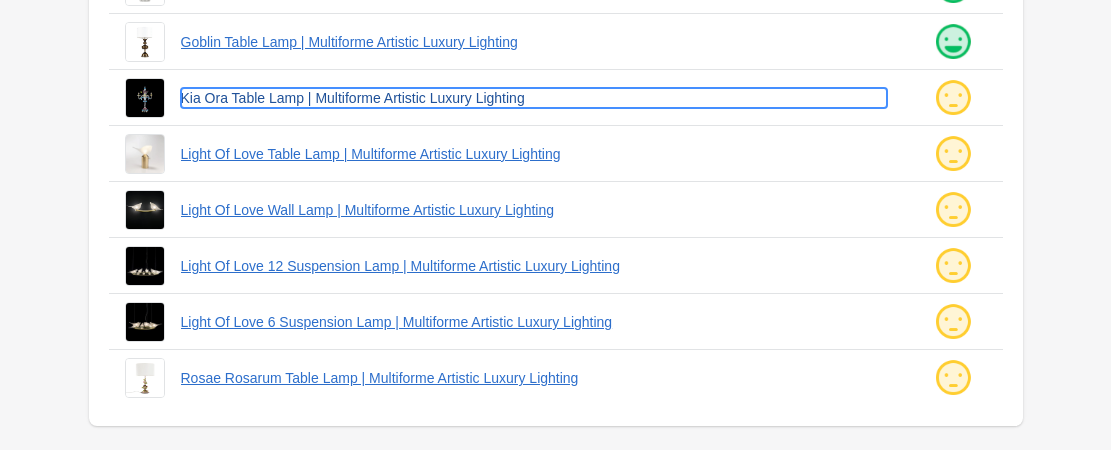 click on "Kia Ora Table Lamp  | Multiforme Artistic Luxury Lighting" at bounding box center (534, 98) 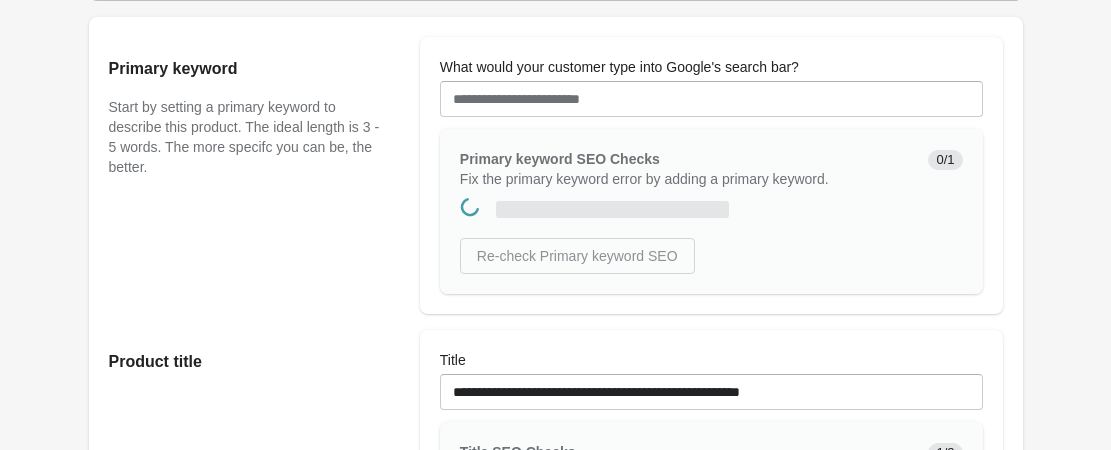 scroll, scrollTop: 0, scrollLeft: 0, axis: both 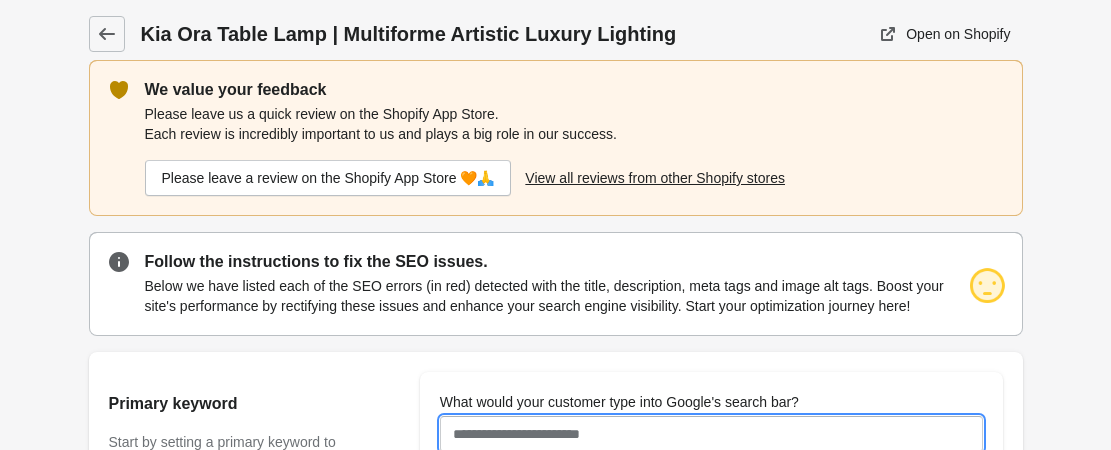 click on "What would your customer type into Google's search bar?" at bounding box center (711, 434) 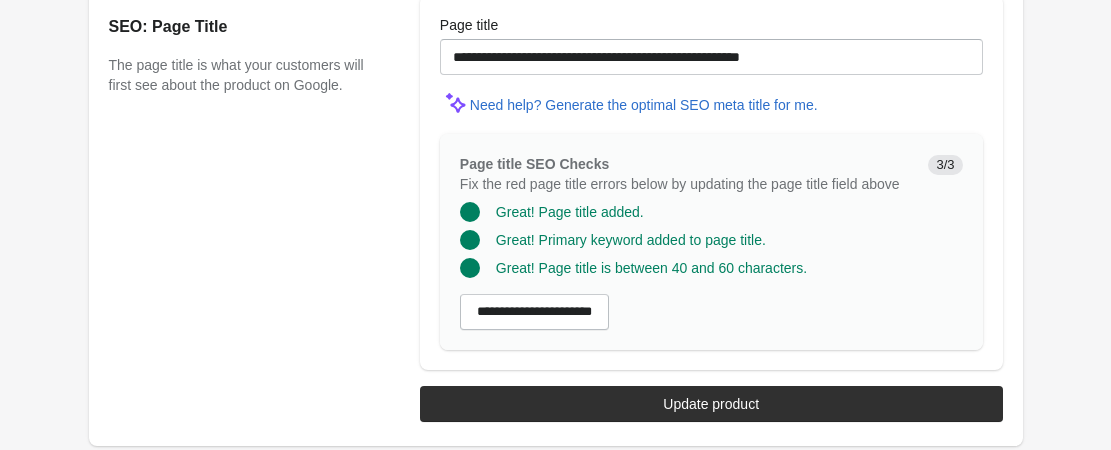 scroll, scrollTop: 2004, scrollLeft: 0, axis: vertical 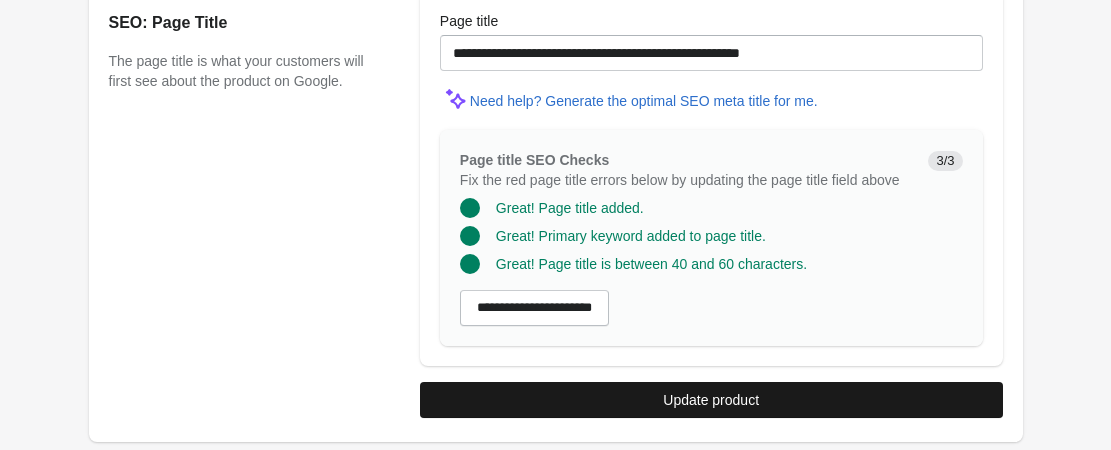 type on "**********" 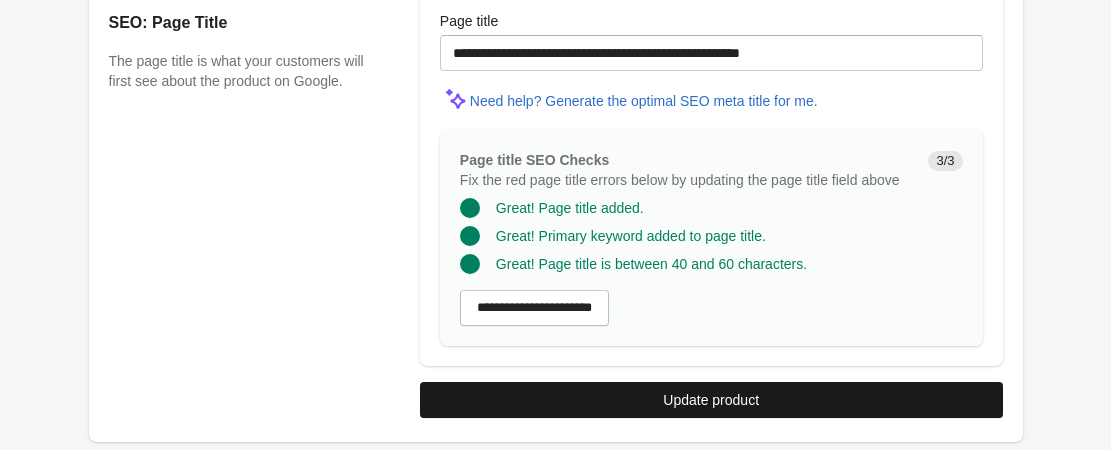 click on "Update product" at bounding box center [711, 400] 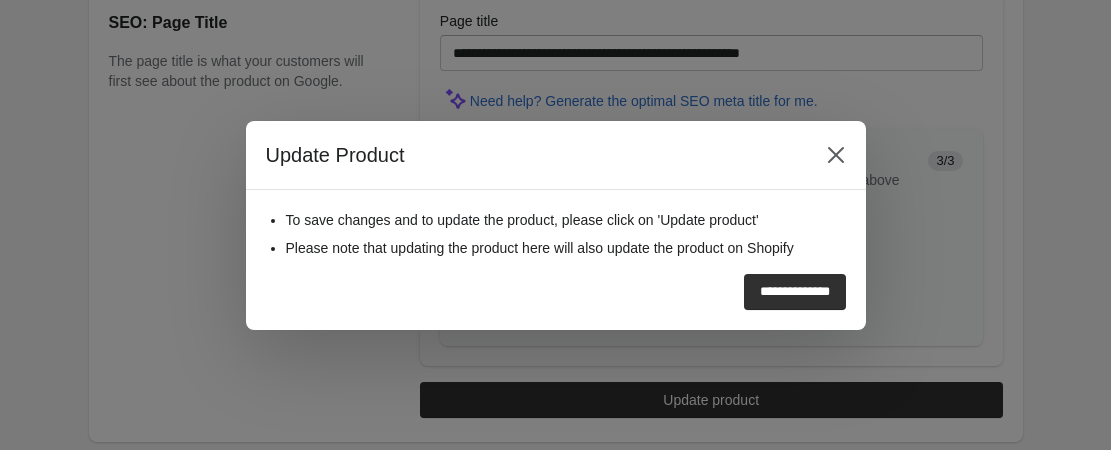 click on "**********" at bounding box center (795, 292) 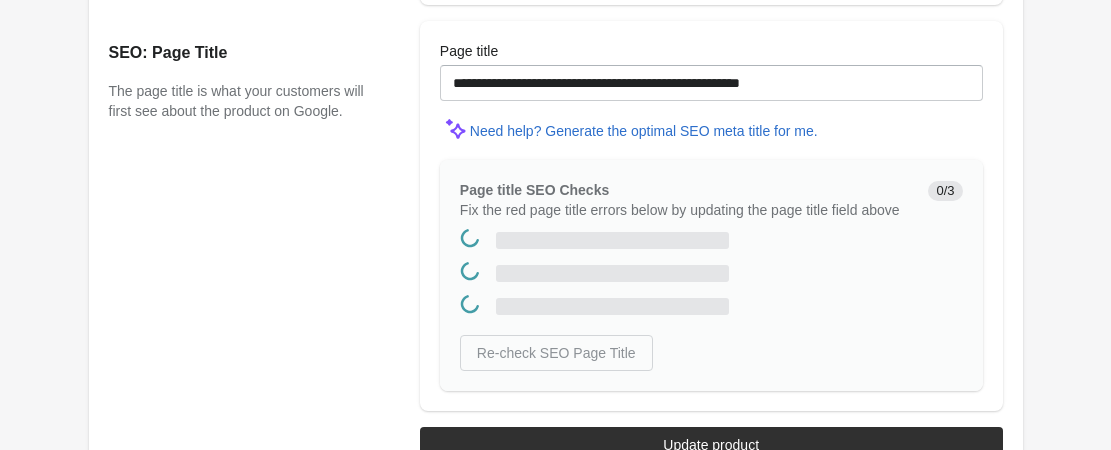 scroll, scrollTop: 0, scrollLeft: 0, axis: both 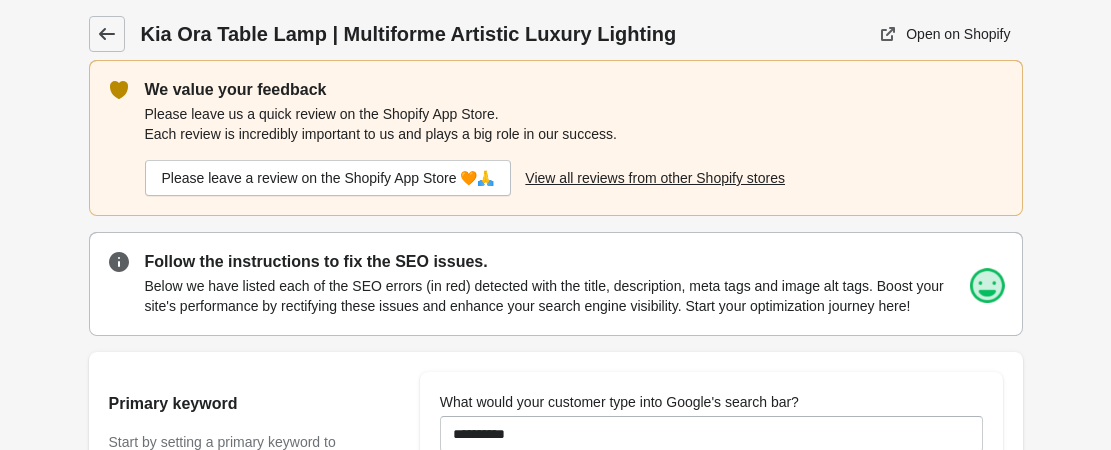 click at bounding box center (106, 34) 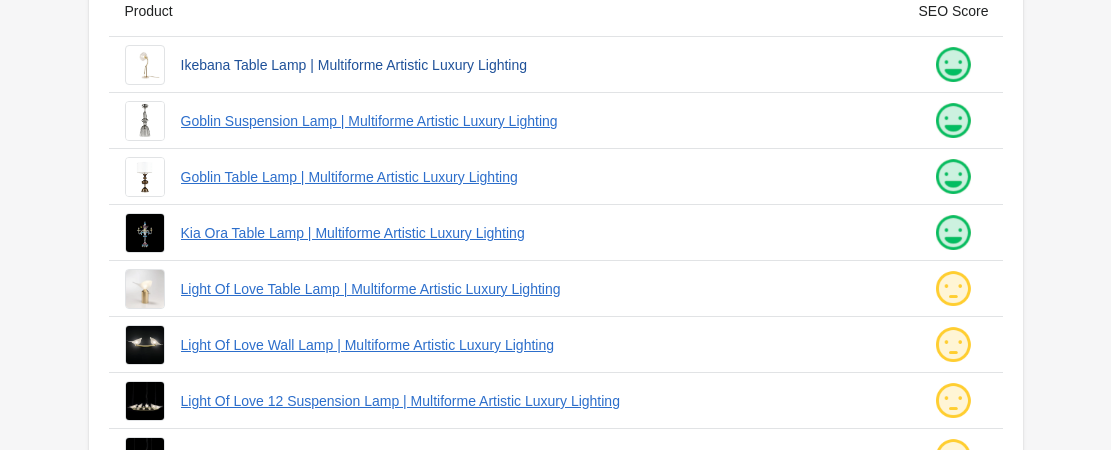 scroll, scrollTop: 300, scrollLeft: 0, axis: vertical 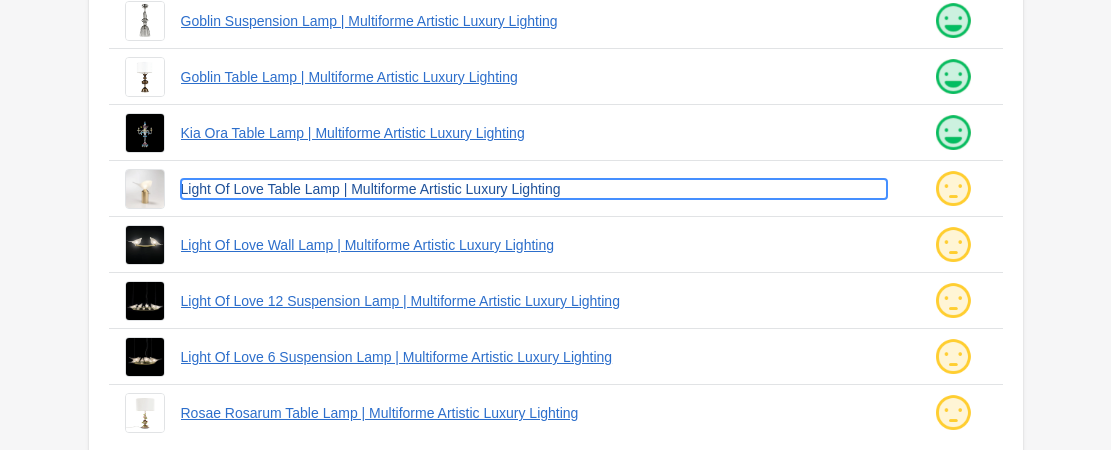 click on "Light Of Love Table Lamp  | Multiforme Artistic Luxury Lighting" at bounding box center [534, 189] 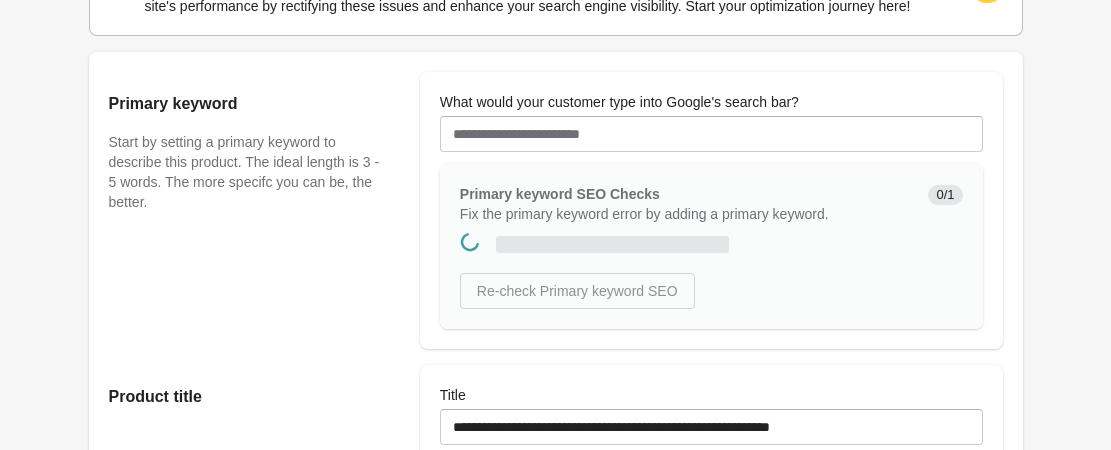 scroll, scrollTop: 0, scrollLeft: 0, axis: both 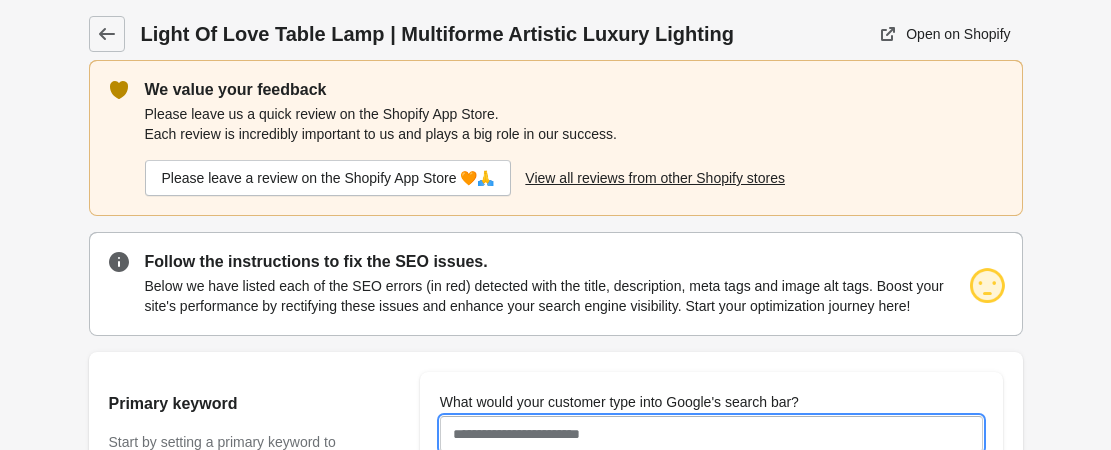 click on "What would your customer type into Google's search bar?" at bounding box center [711, 434] 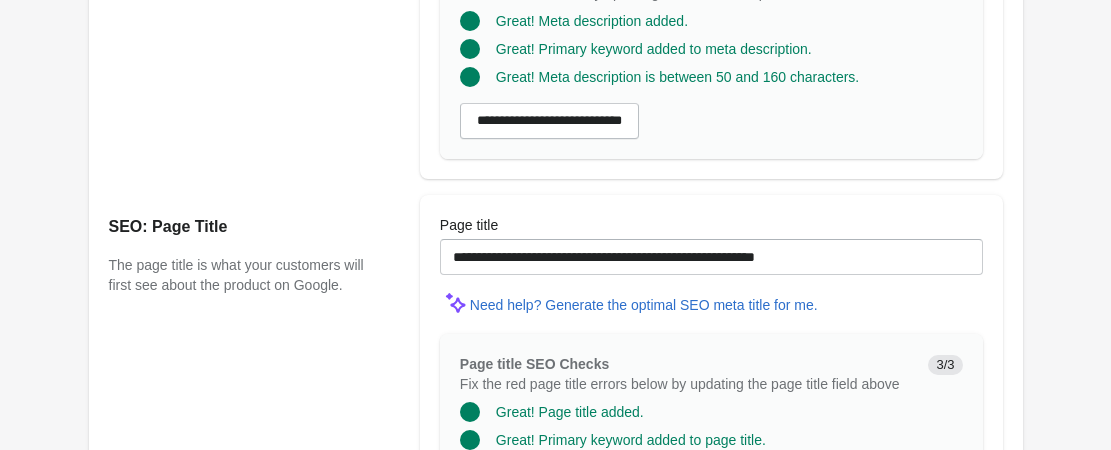scroll, scrollTop: 2004, scrollLeft: 0, axis: vertical 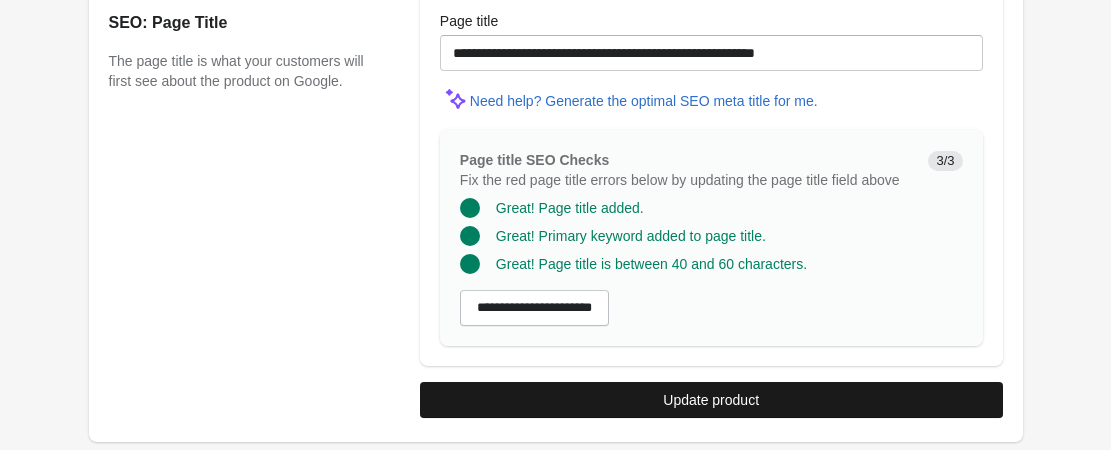 type on "**********" 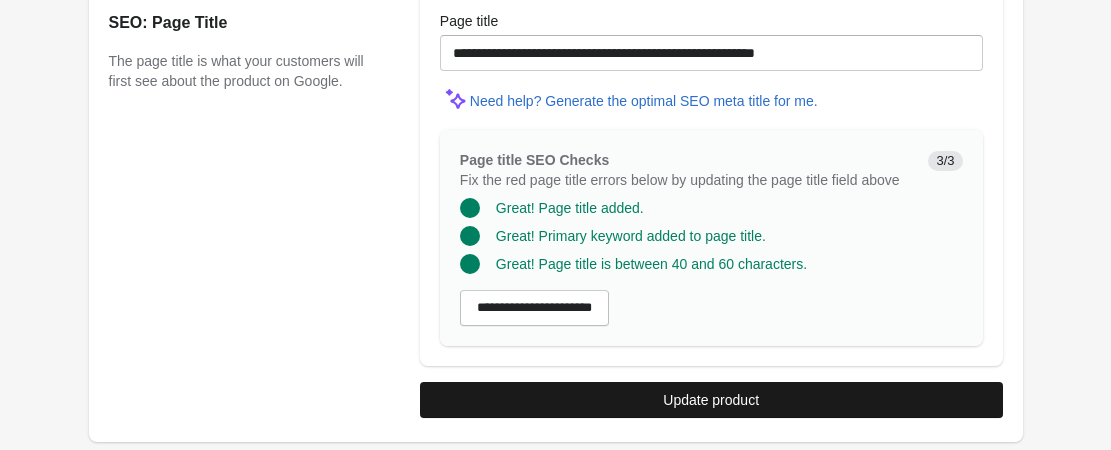click on "Update product" at bounding box center (711, 400) 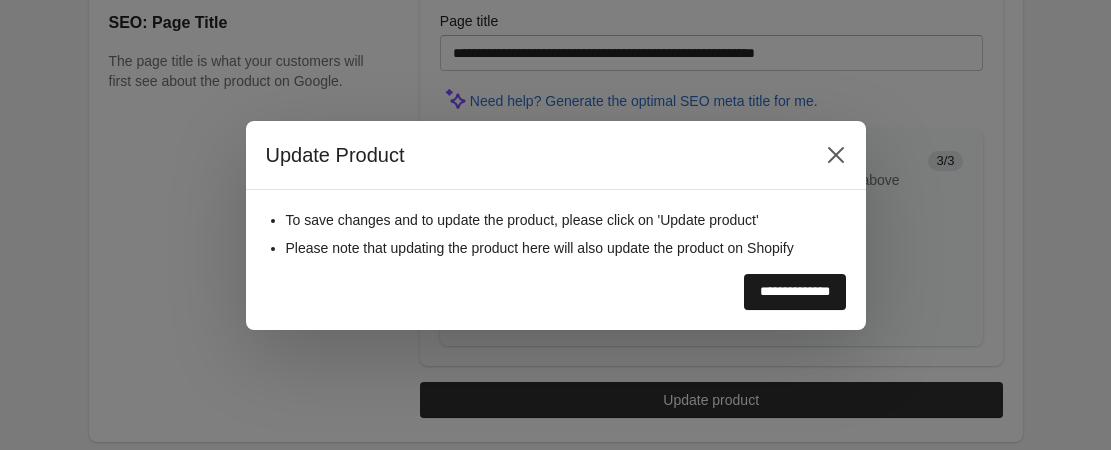click on "**********" at bounding box center [795, 292] 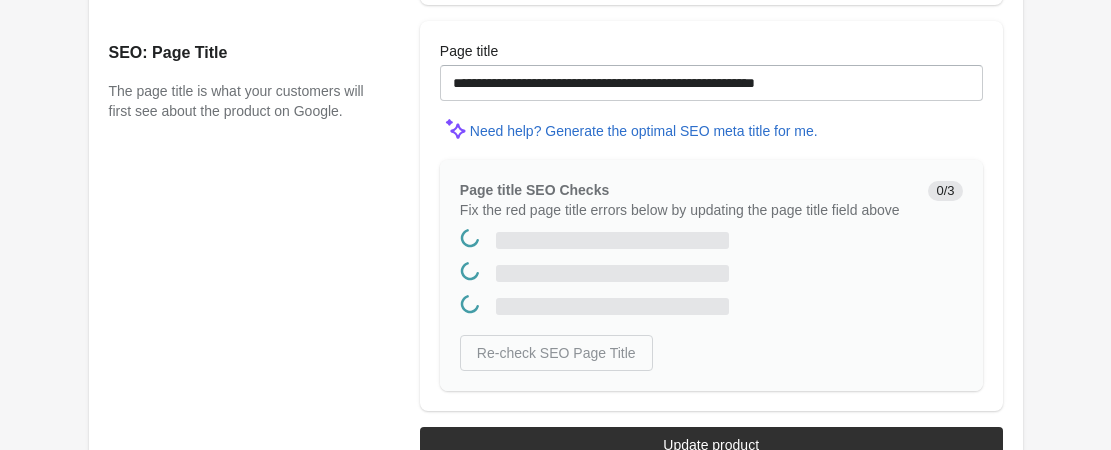scroll, scrollTop: 0, scrollLeft: 0, axis: both 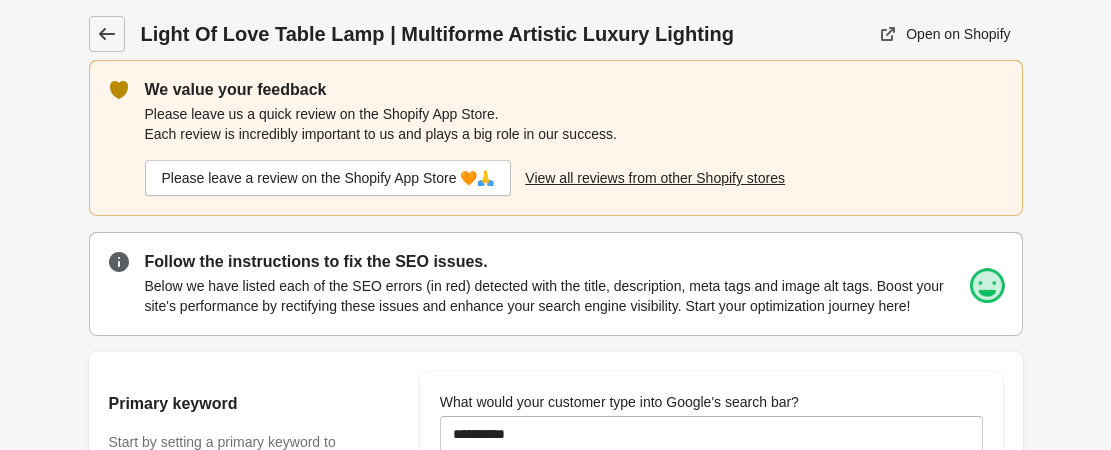 click at bounding box center (107, 34) 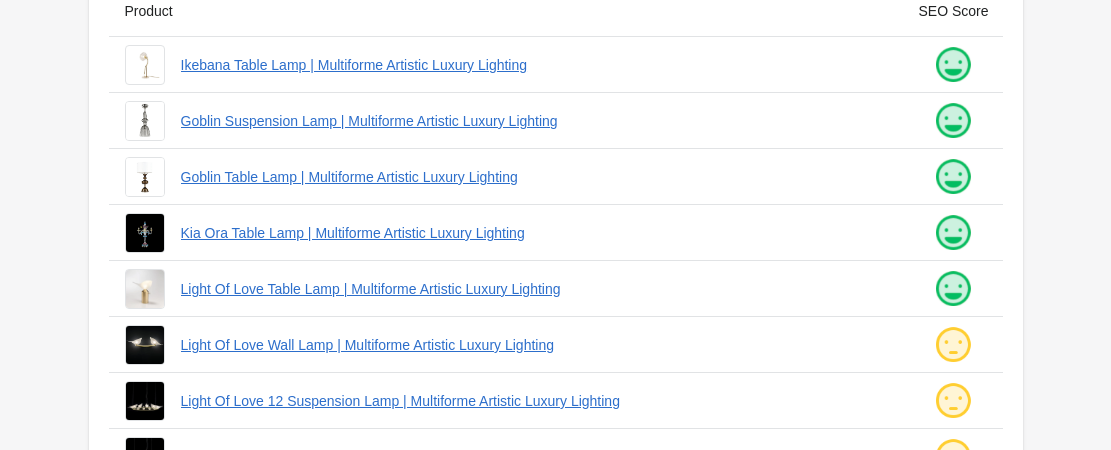 scroll, scrollTop: 300, scrollLeft: 0, axis: vertical 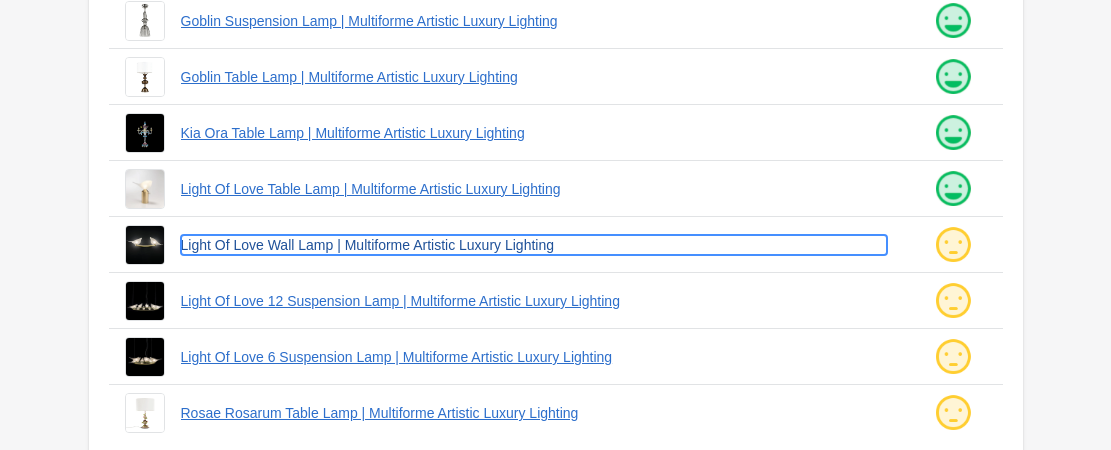 click on "Light Of Love Wall Lamp  | Multiforme Artistic Luxury Lighting" at bounding box center [534, 245] 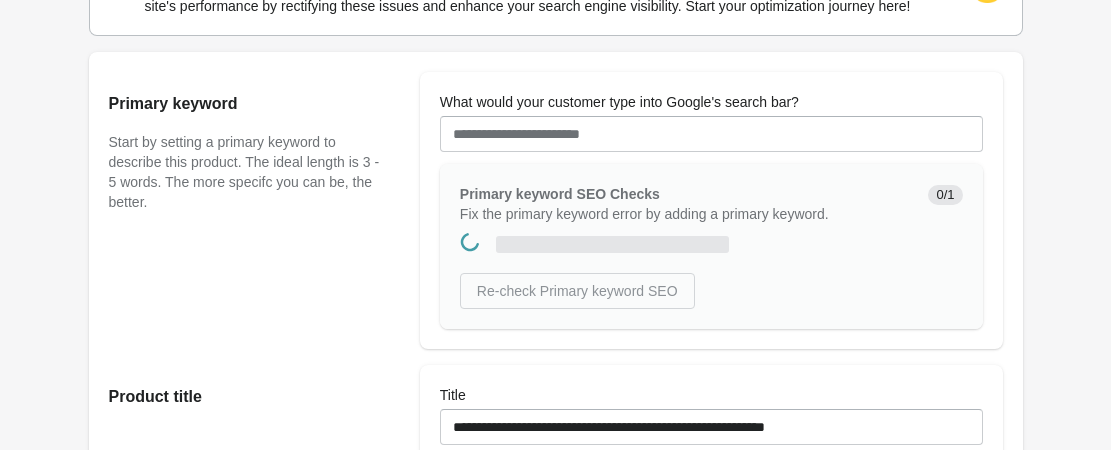 scroll, scrollTop: 0, scrollLeft: 0, axis: both 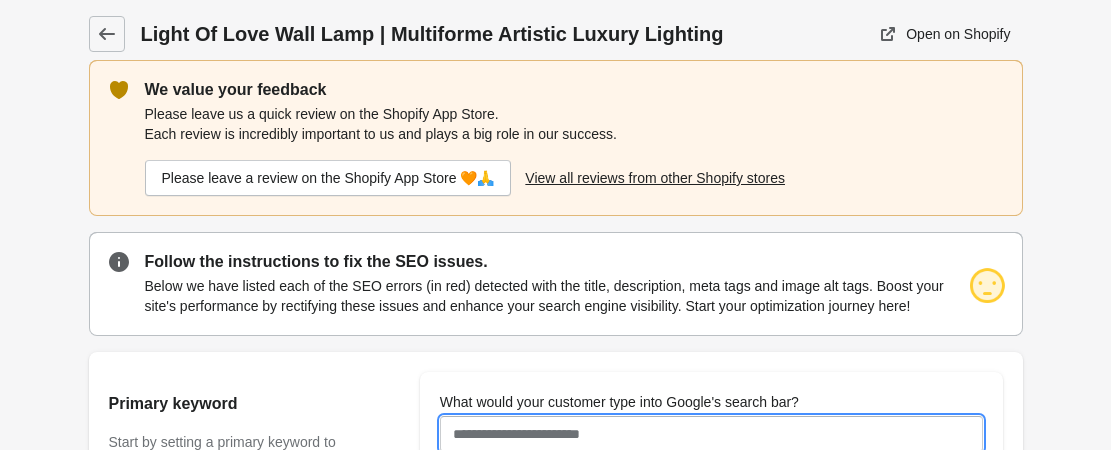 click on "What would your customer type into Google's search bar?" at bounding box center [711, 434] 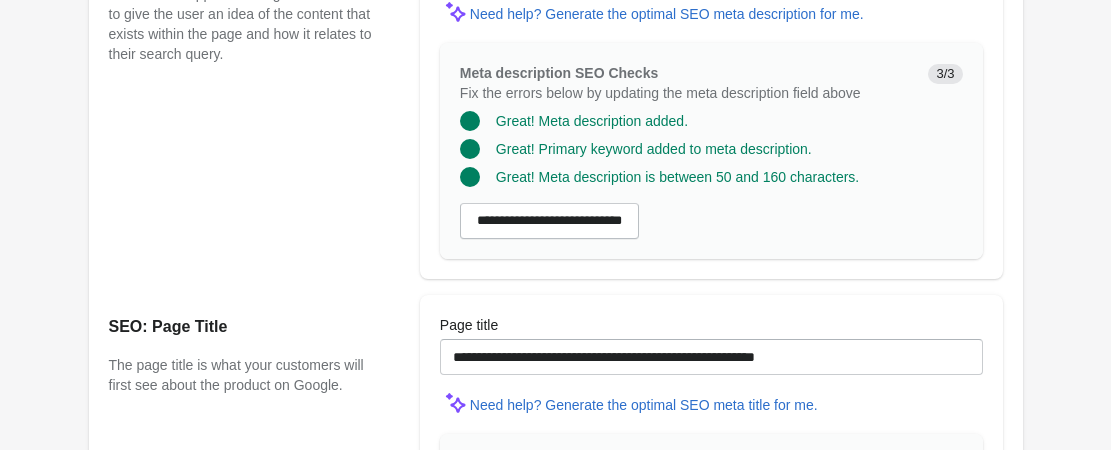 scroll, scrollTop: 2004, scrollLeft: 0, axis: vertical 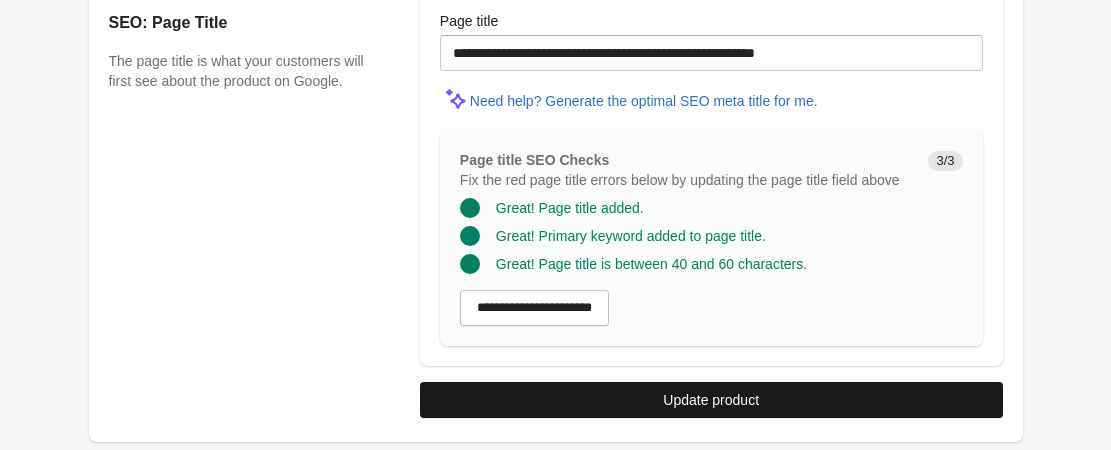 type on "*********" 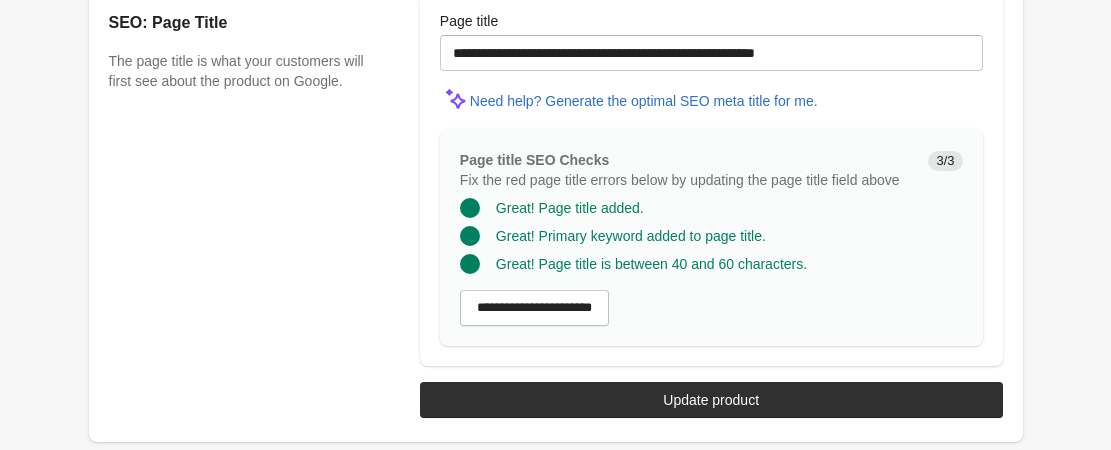 click on "Update product" at bounding box center (711, 400) 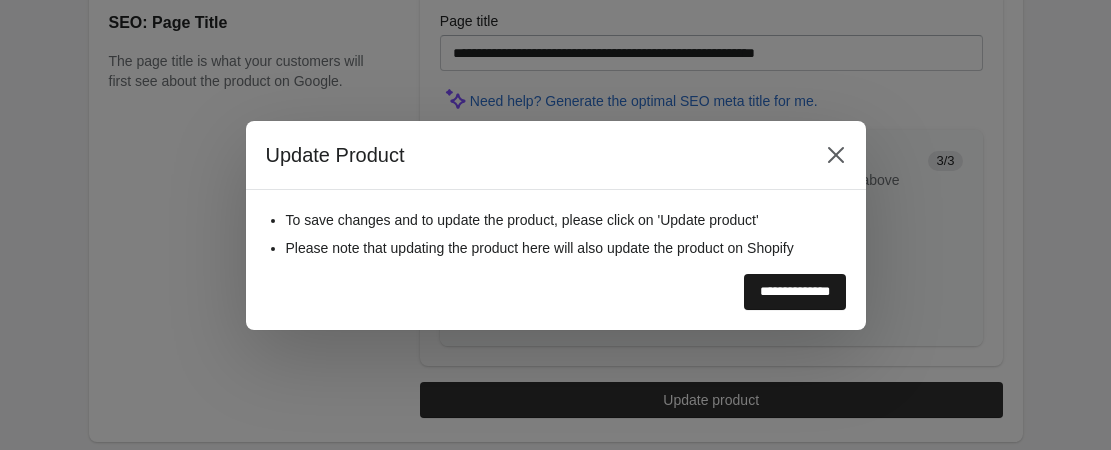 click on "**********" at bounding box center (795, 292) 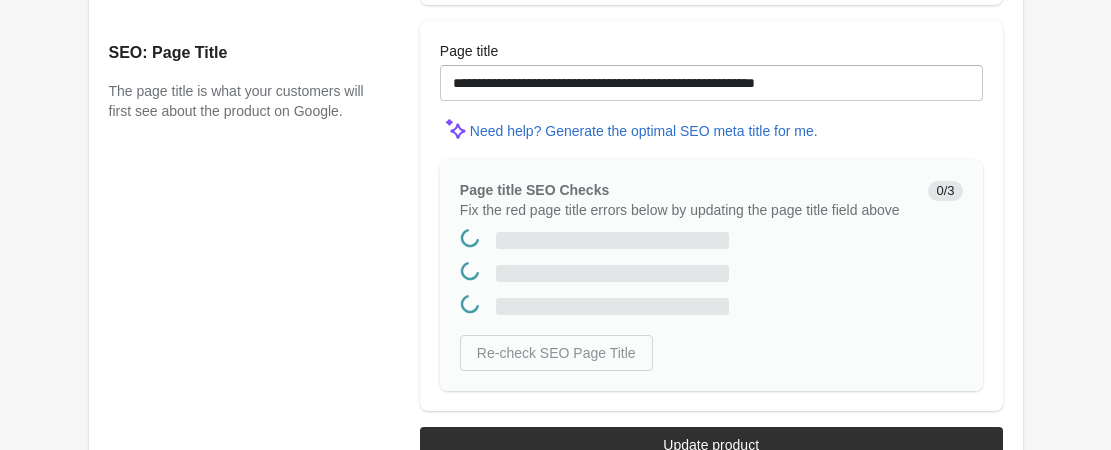 scroll, scrollTop: 0, scrollLeft: 0, axis: both 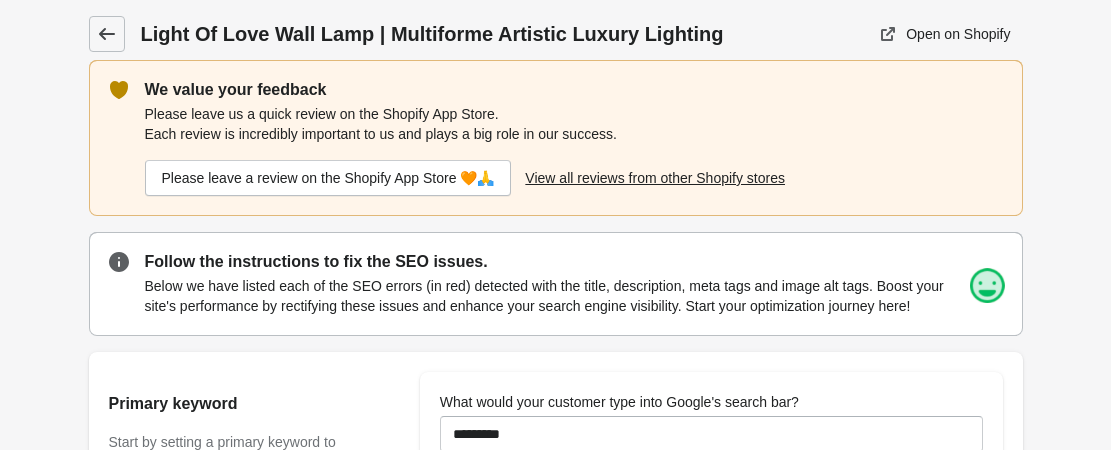 click at bounding box center [107, 34] 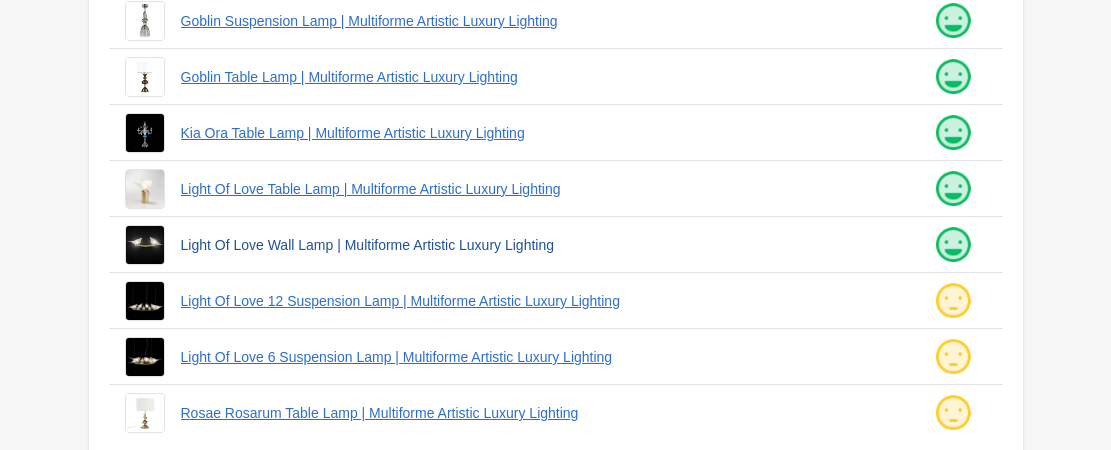 scroll, scrollTop: 335, scrollLeft: 0, axis: vertical 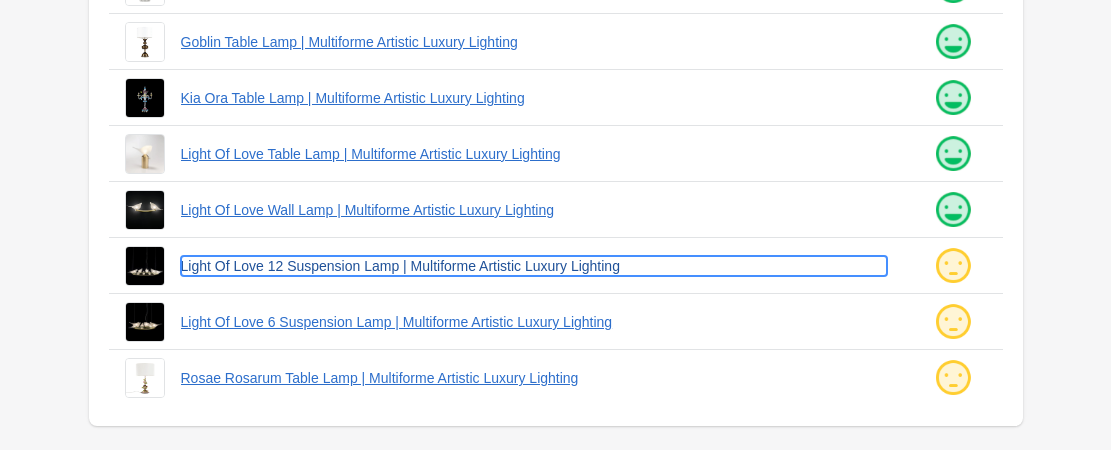 click on "Light Of Love 12 Suspension Lamp  | Multiforme Artistic Luxury Lighting" at bounding box center (534, 266) 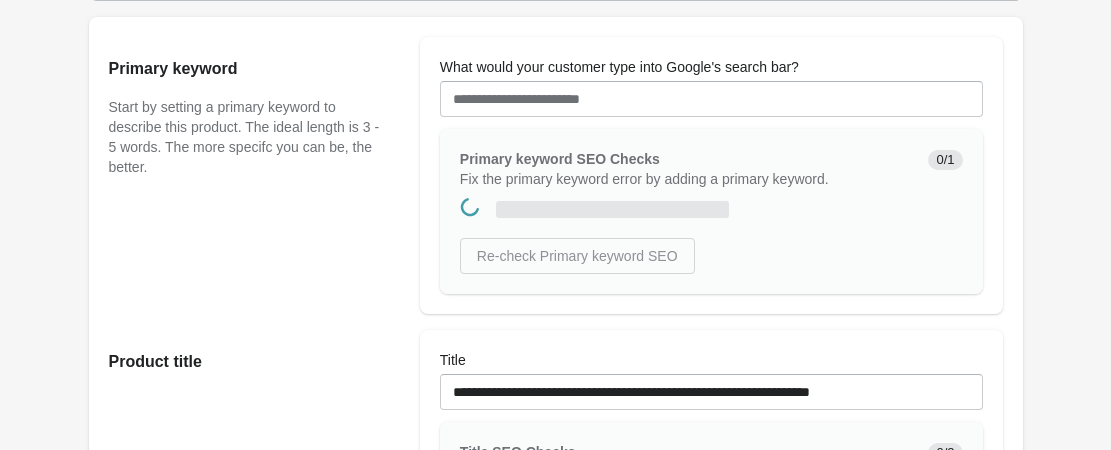scroll, scrollTop: 0, scrollLeft: 0, axis: both 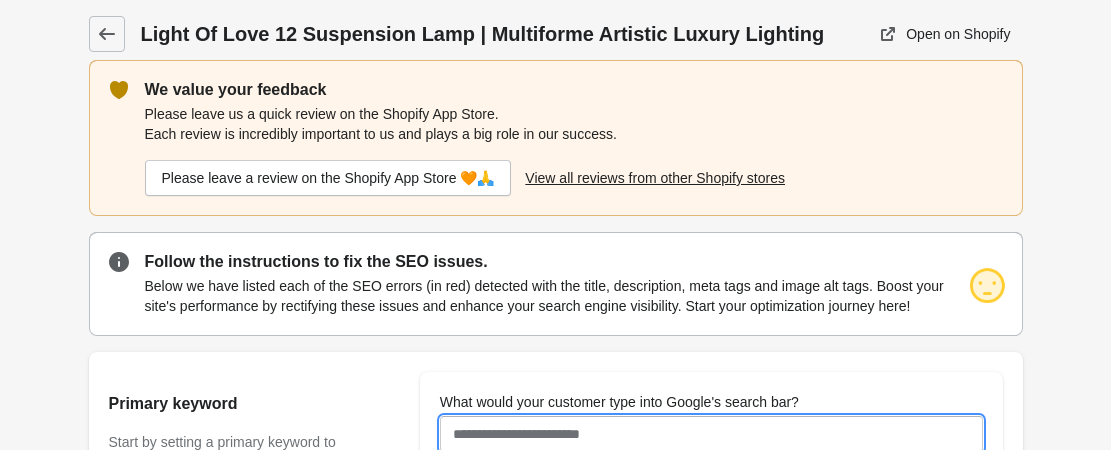 click on "What would your customer type into Google's search bar?" at bounding box center [711, 434] 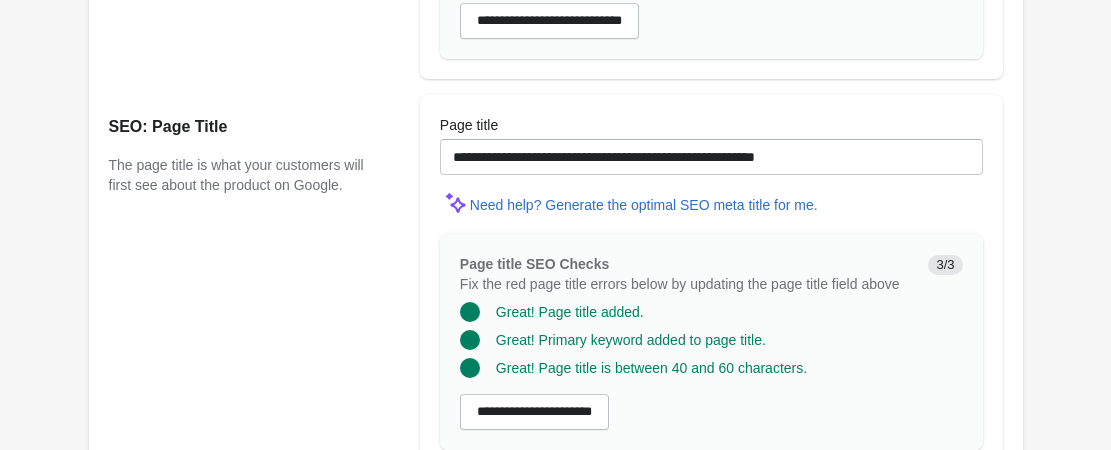 scroll, scrollTop: 2004, scrollLeft: 0, axis: vertical 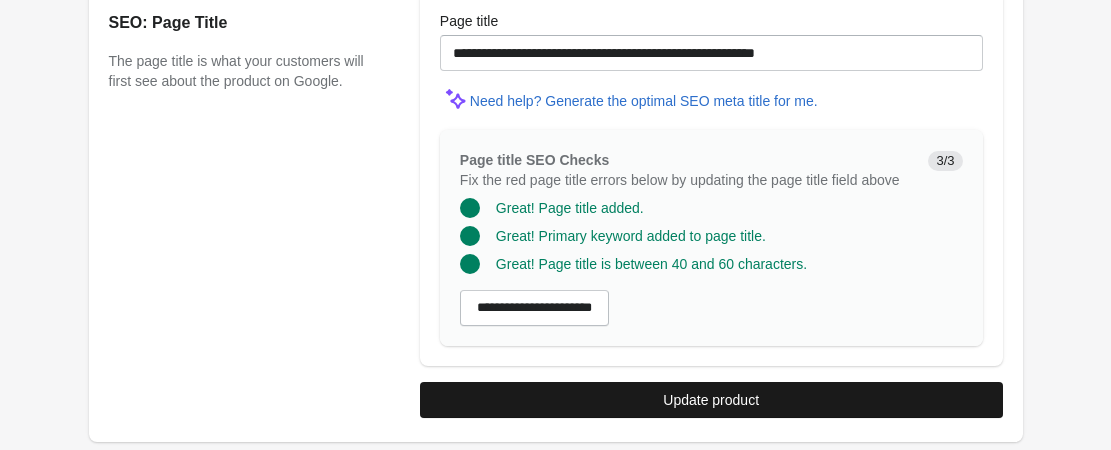 type on "**********" 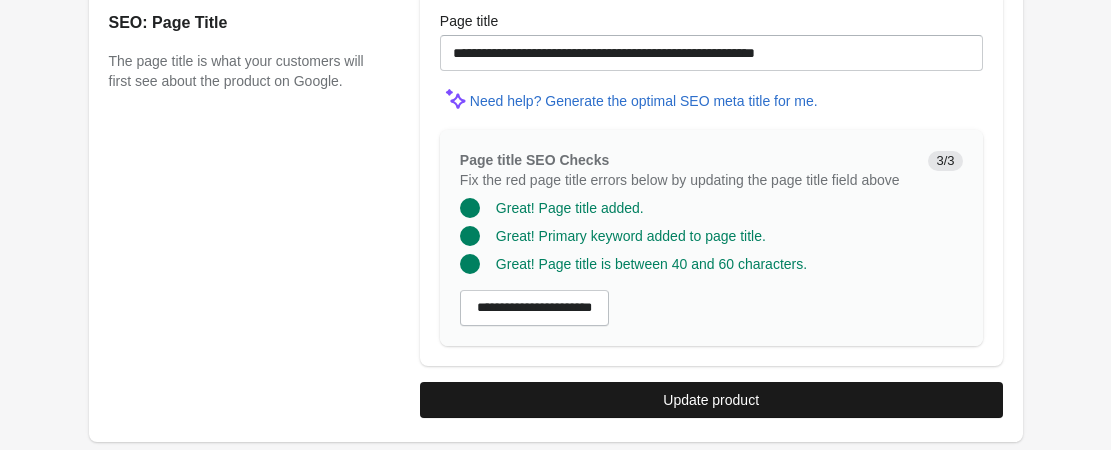 click on "Update product" at bounding box center (711, 400) 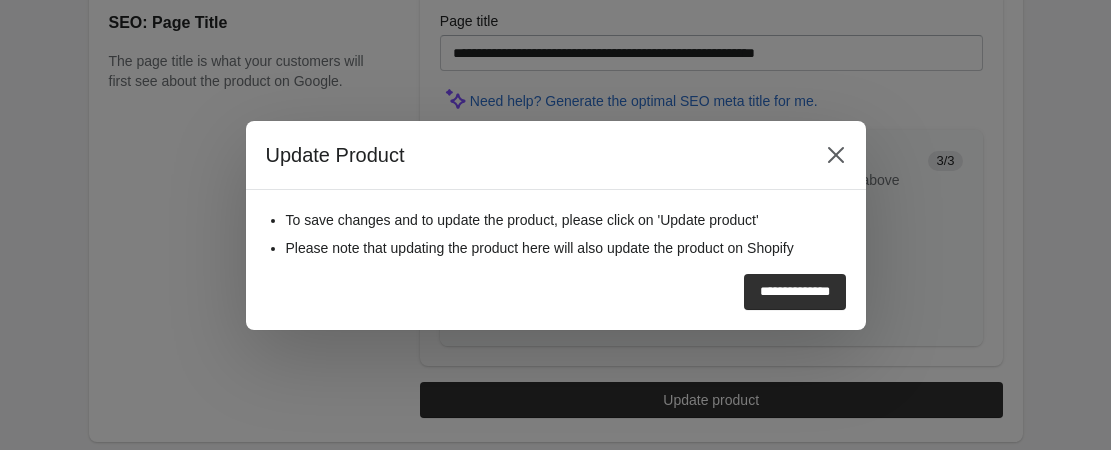 click on "**********" at bounding box center (795, 292) 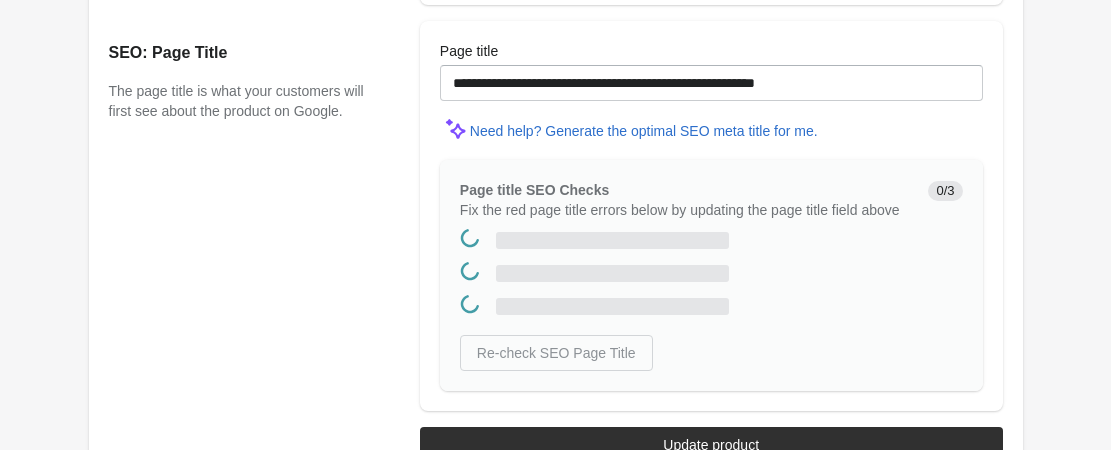 scroll, scrollTop: 0, scrollLeft: 0, axis: both 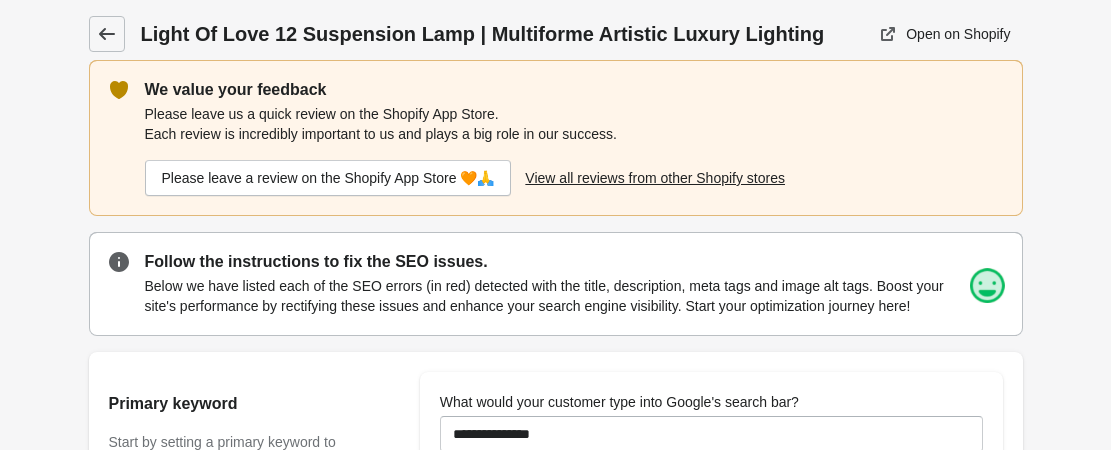 click at bounding box center [107, 34] 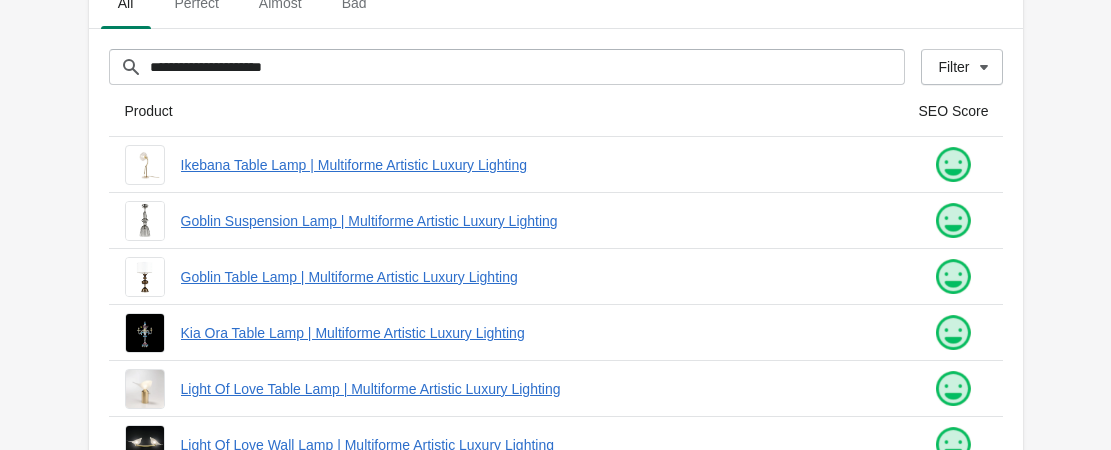 scroll, scrollTop: 335, scrollLeft: 0, axis: vertical 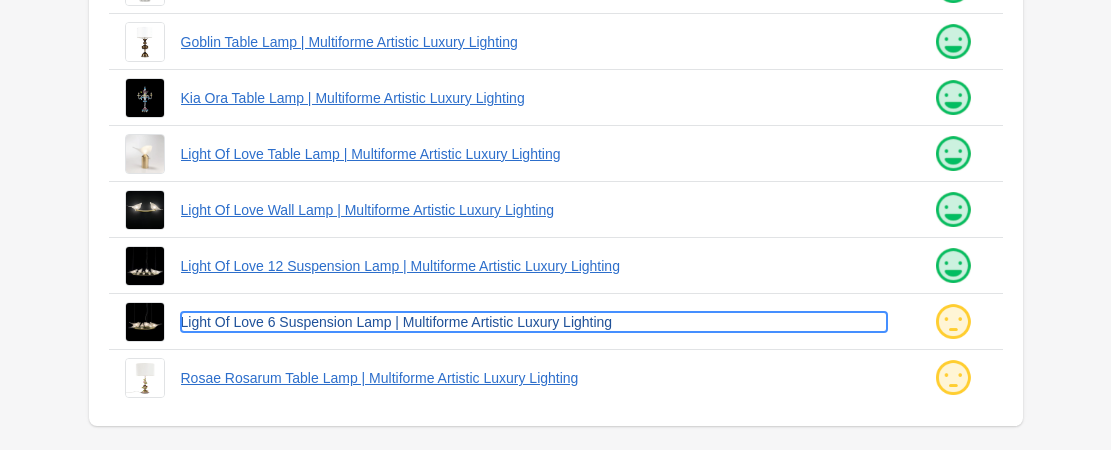 click on "Light Of Love 6 Suspension Lamp  | Multiforme Artistic Luxury Lighting" at bounding box center [534, 322] 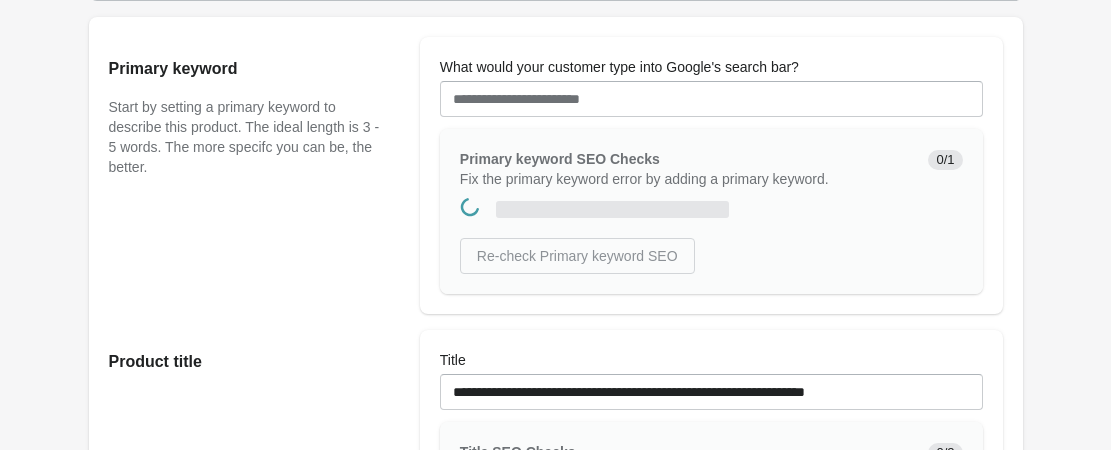 scroll, scrollTop: 0, scrollLeft: 0, axis: both 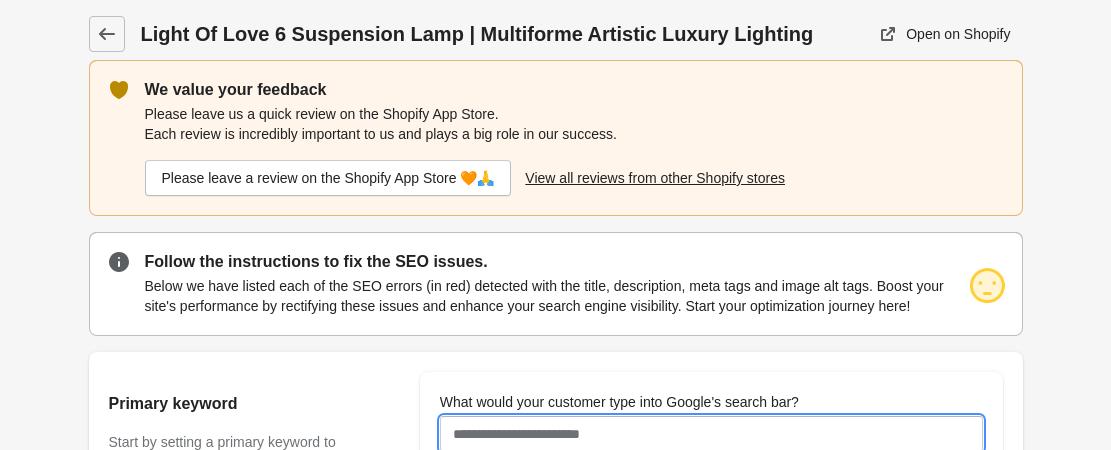 click on "What would your customer type into Google's search bar?" at bounding box center (711, 434) 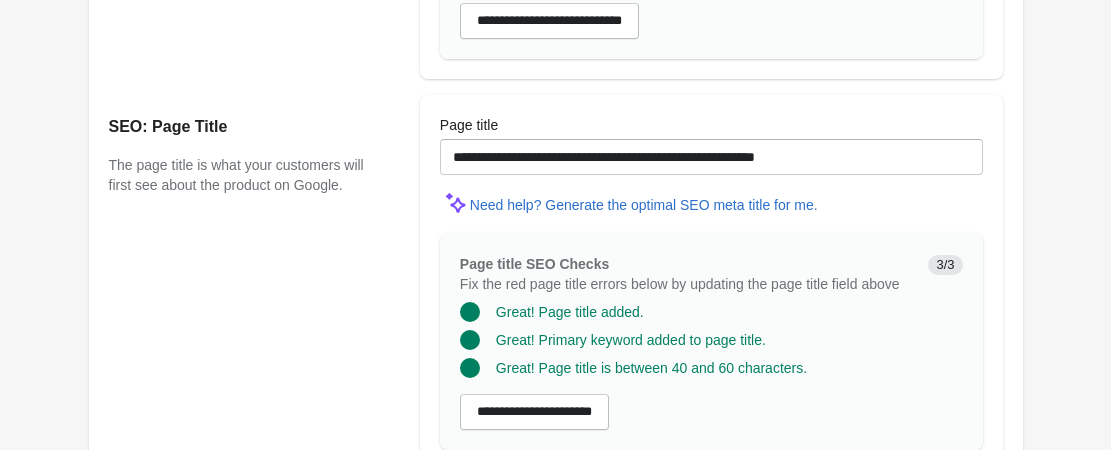 scroll, scrollTop: 2004, scrollLeft: 0, axis: vertical 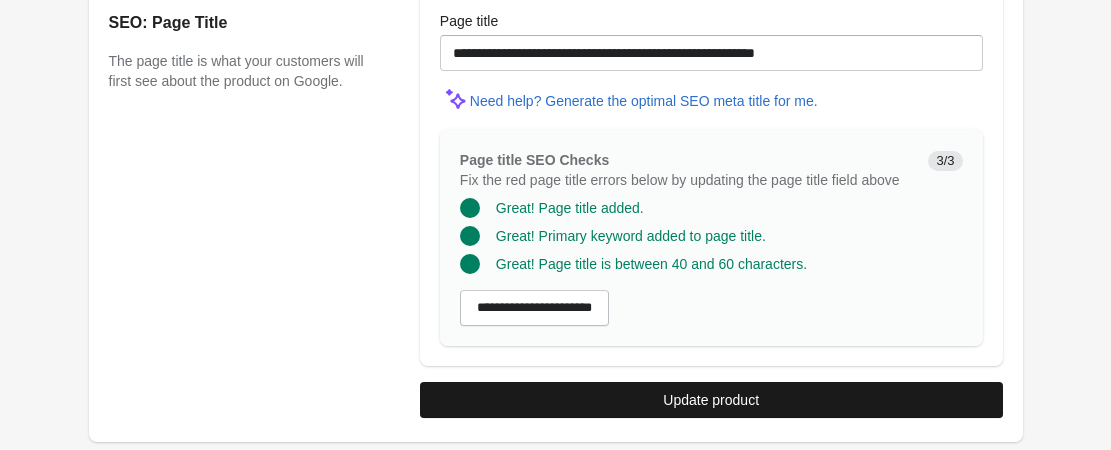 type on "**********" 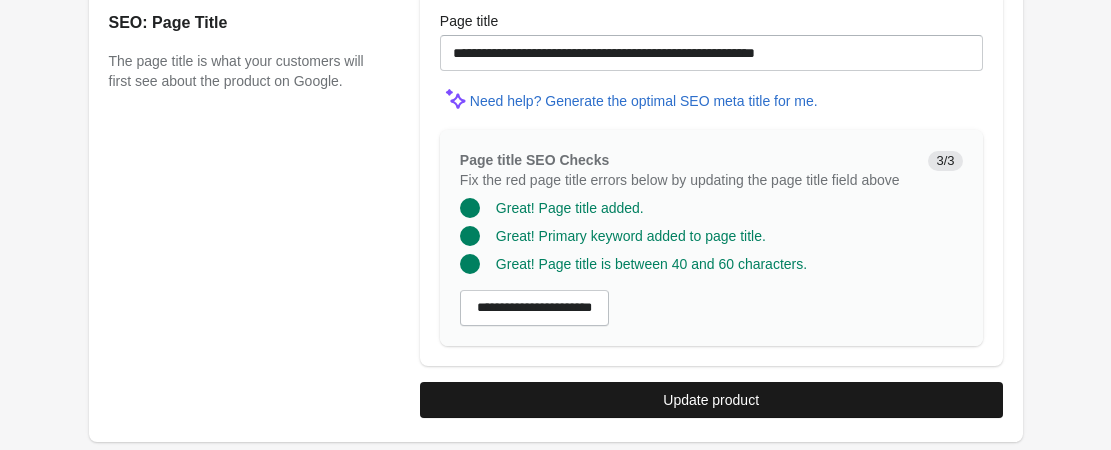 click on "Update product" at bounding box center [711, 400] 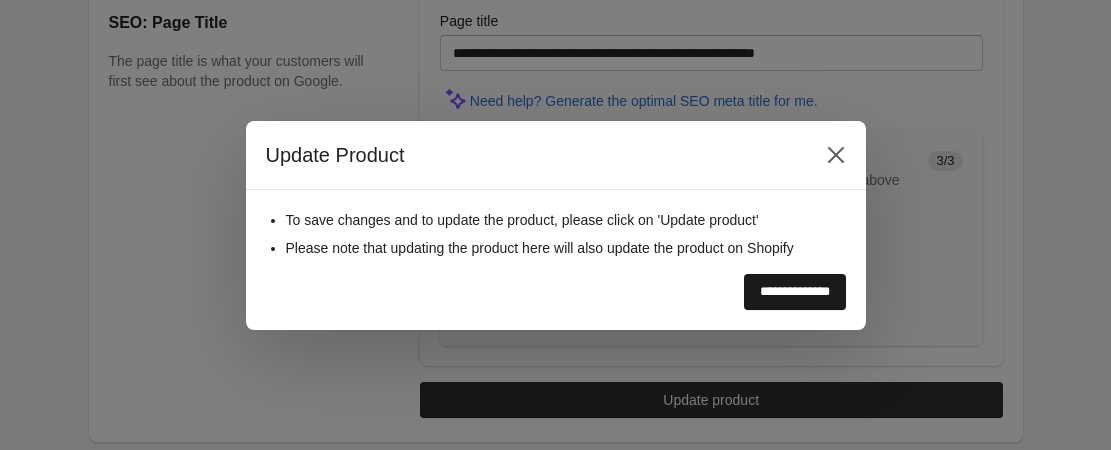 click on "**********" at bounding box center (795, 292) 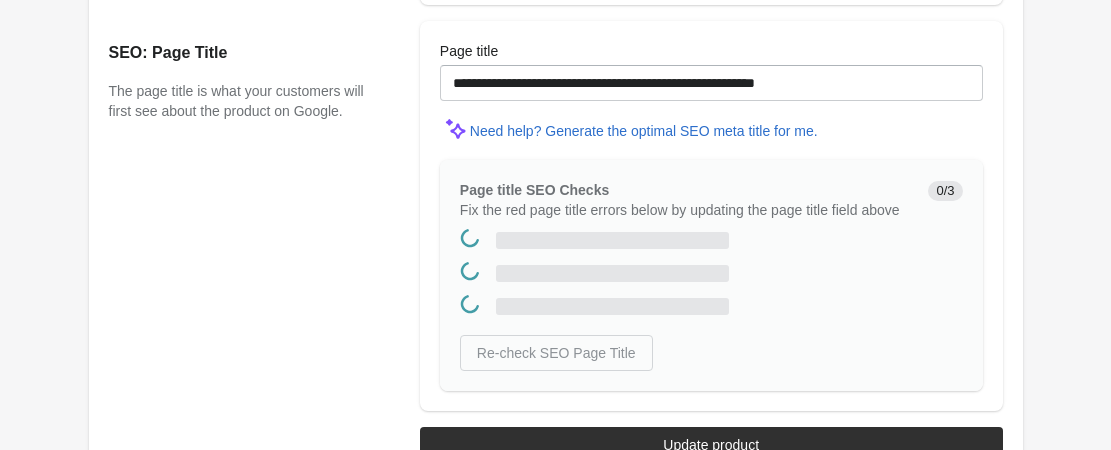 scroll, scrollTop: 0, scrollLeft: 0, axis: both 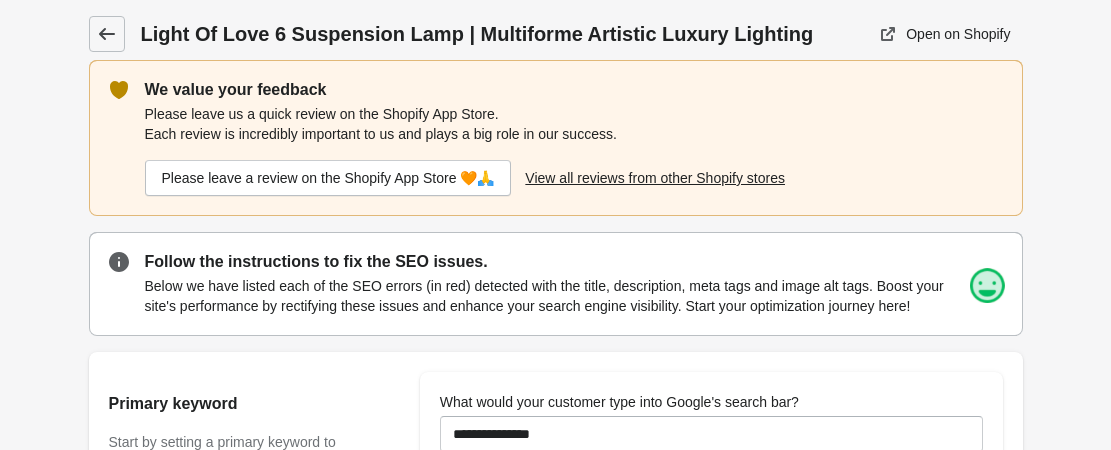 click at bounding box center [107, 34] 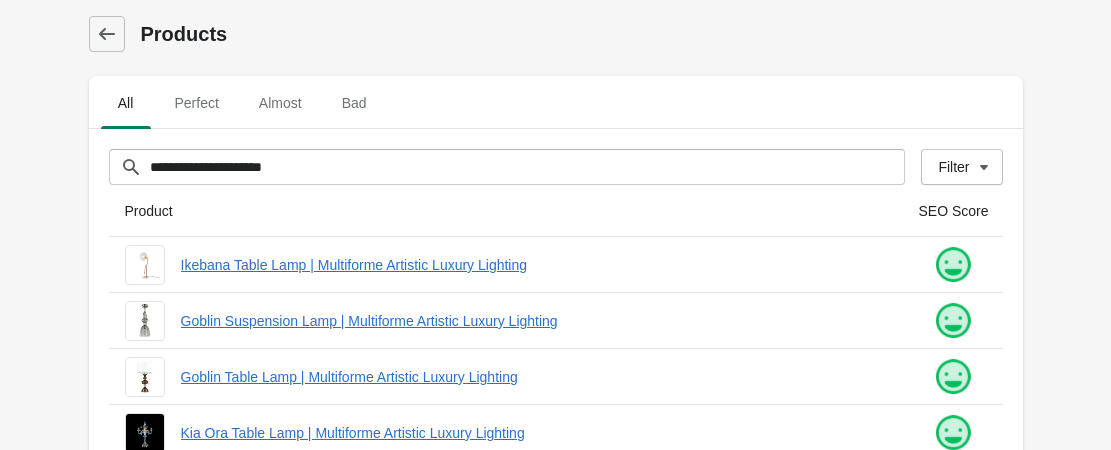 scroll, scrollTop: 335, scrollLeft: 0, axis: vertical 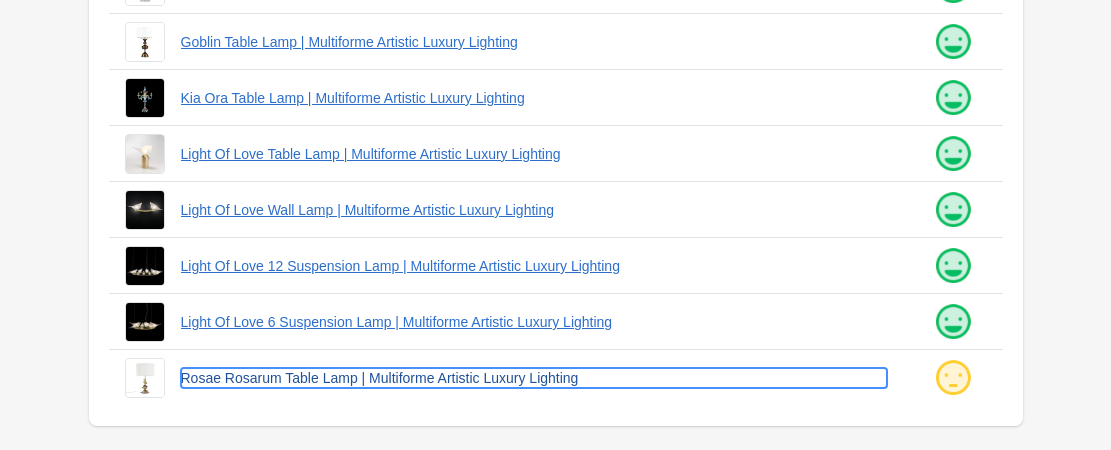 click on "Rosae Rosarum Table Lamp | Multiforme Artistic Luxury Lighting" at bounding box center [534, 378] 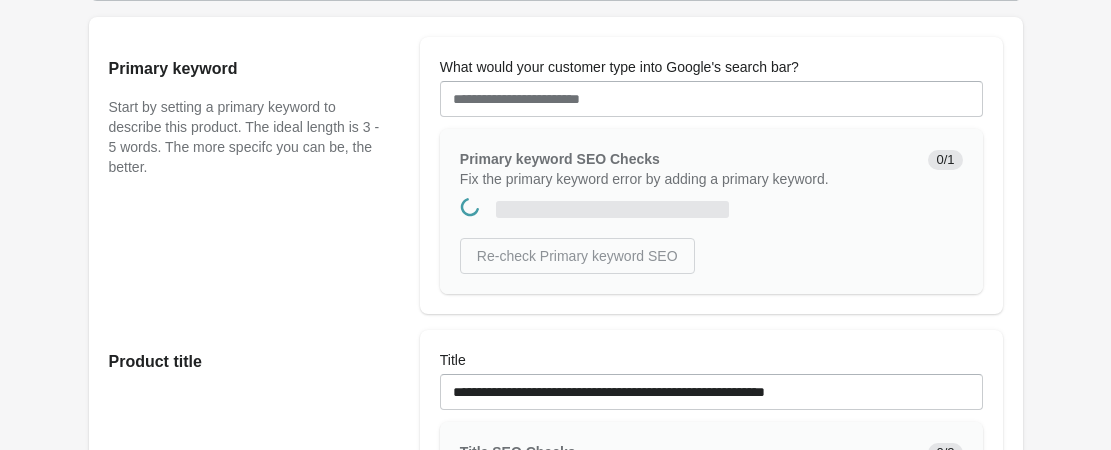 scroll, scrollTop: 0, scrollLeft: 0, axis: both 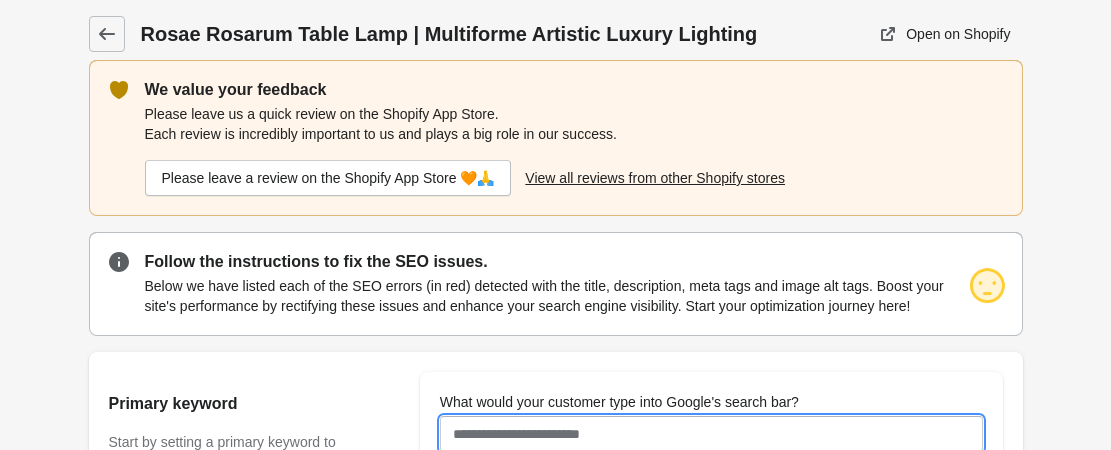click on "What would your customer type into Google's search bar?" at bounding box center (711, 434) 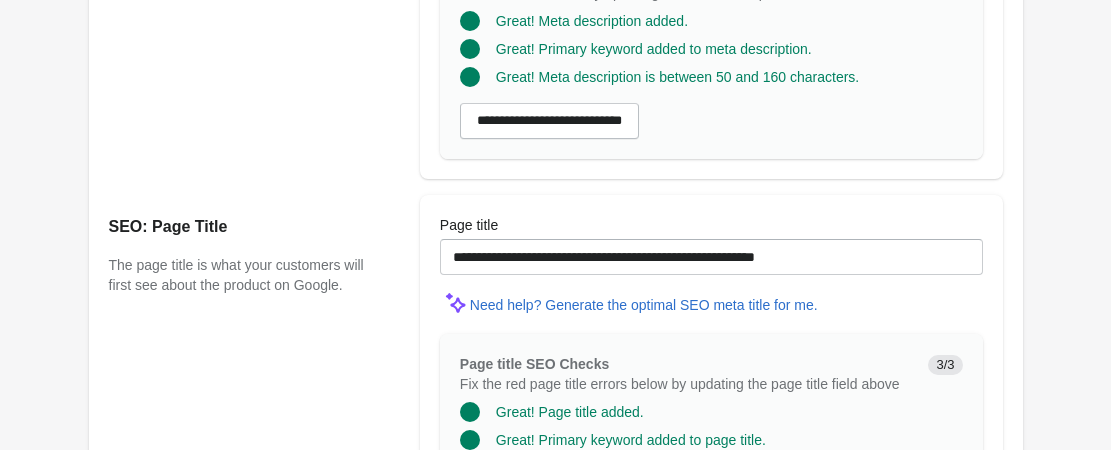 scroll, scrollTop: 2004, scrollLeft: 0, axis: vertical 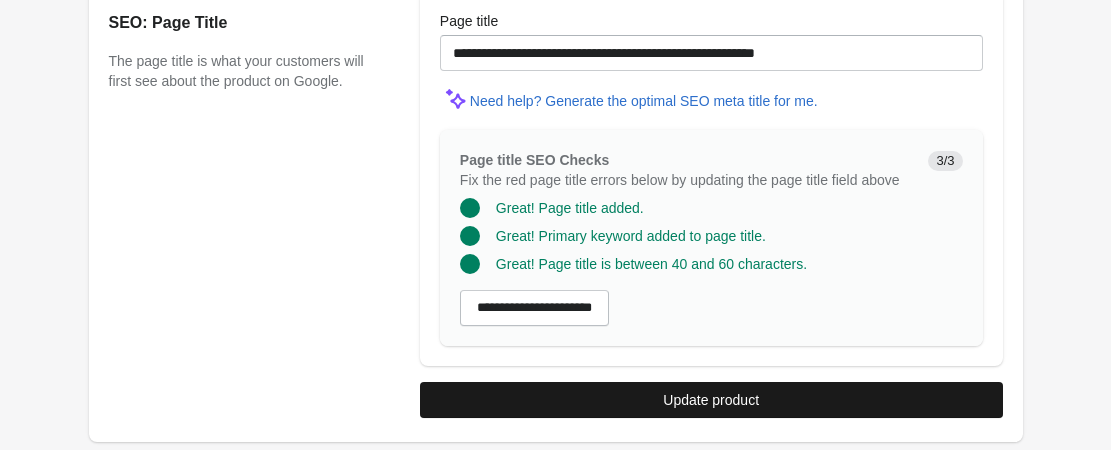 type on "**********" 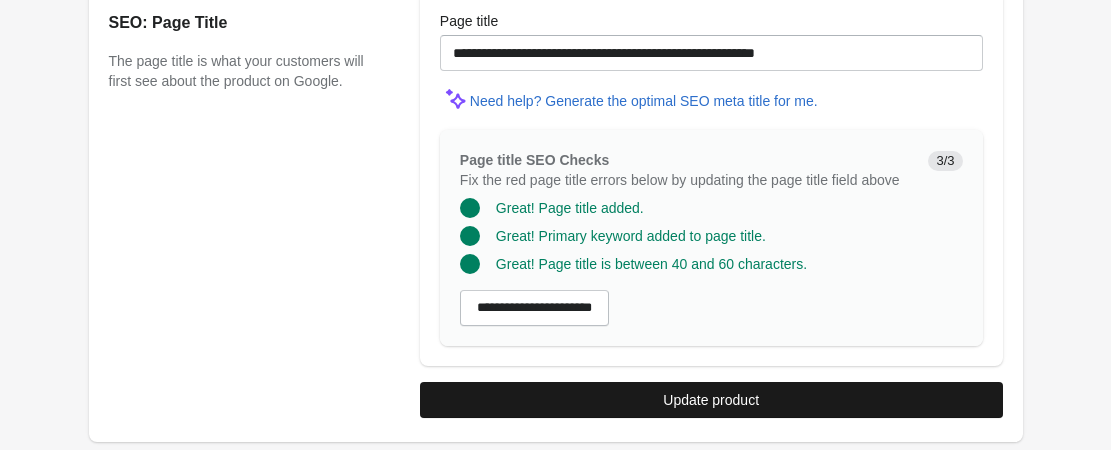 click on "Update product" at bounding box center (711, 400) 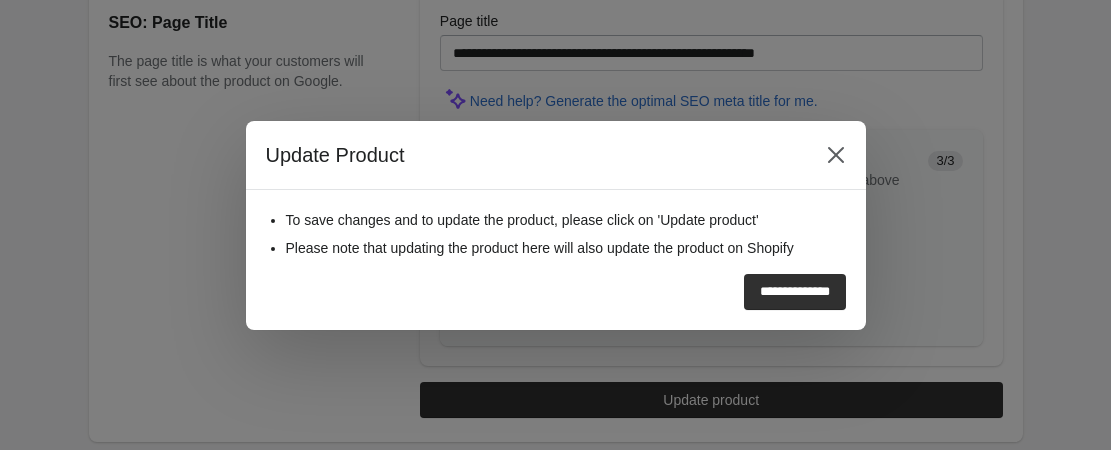 click on "**********" at bounding box center (795, 292) 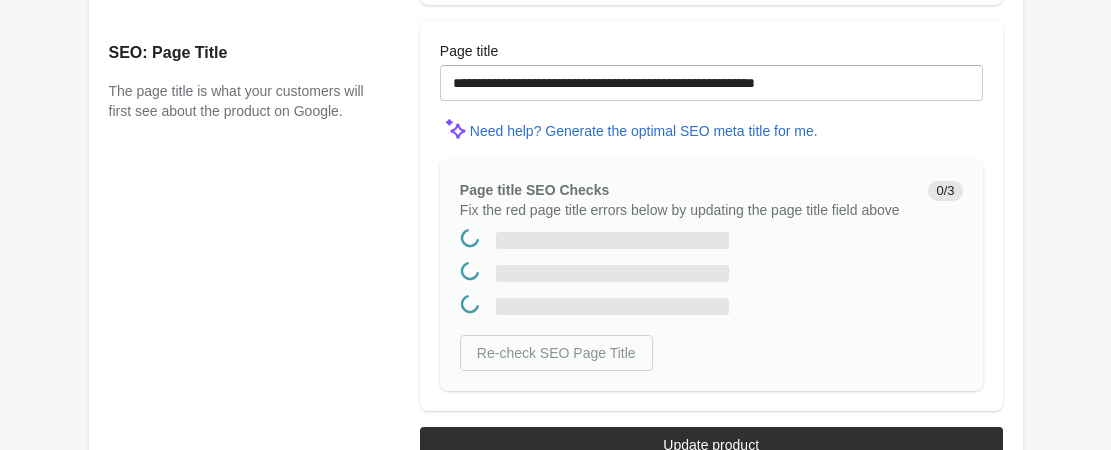 scroll, scrollTop: 0, scrollLeft: 0, axis: both 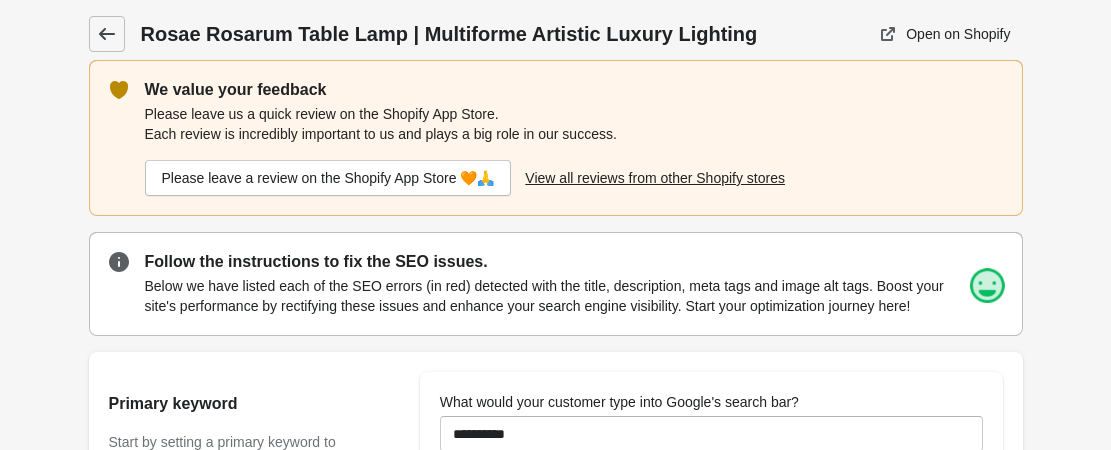 click at bounding box center (106, 34) 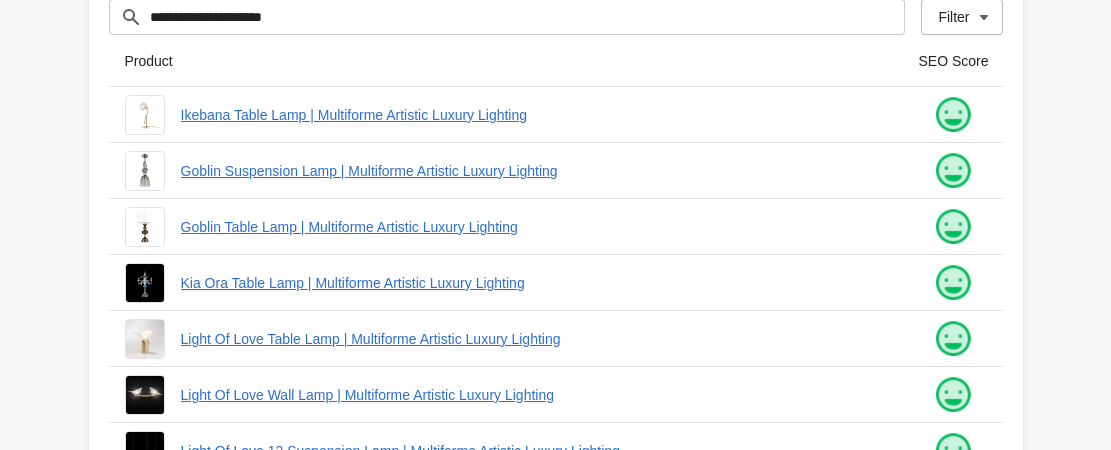scroll, scrollTop: 335, scrollLeft: 0, axis: vertical 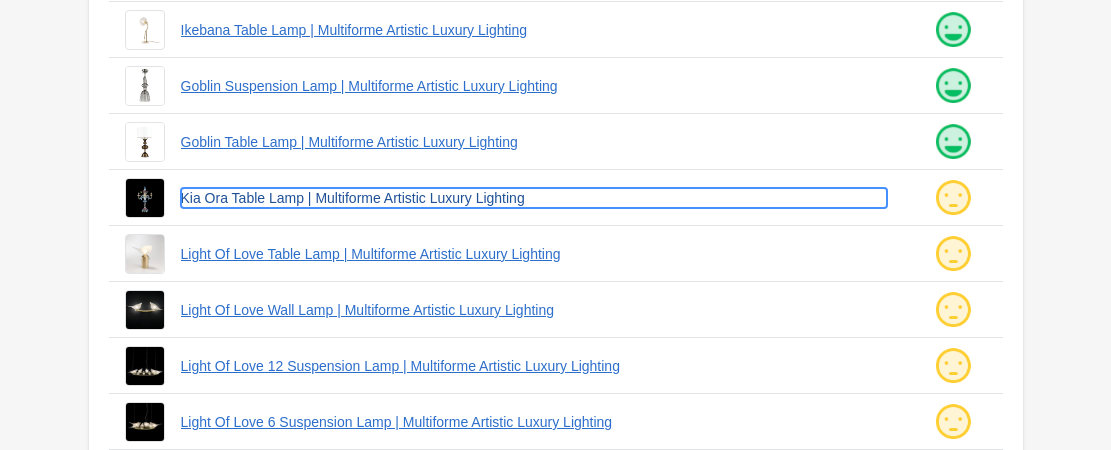 click on "Kia Ora Table Lamp  | Multiforme Artistic Luxury Lighting" at bounding box center (534, 198) 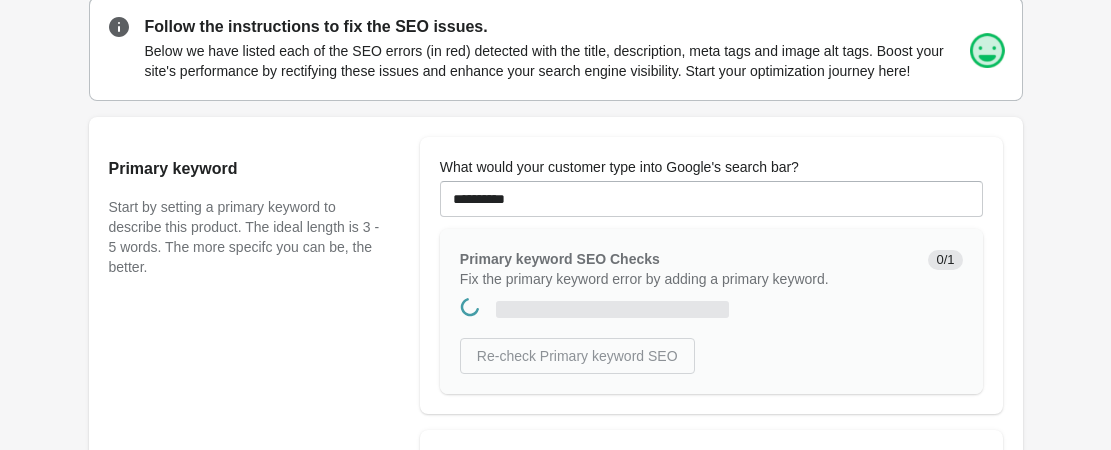scroll, scrollTop: 0, scrollLeft: 0, axis: both 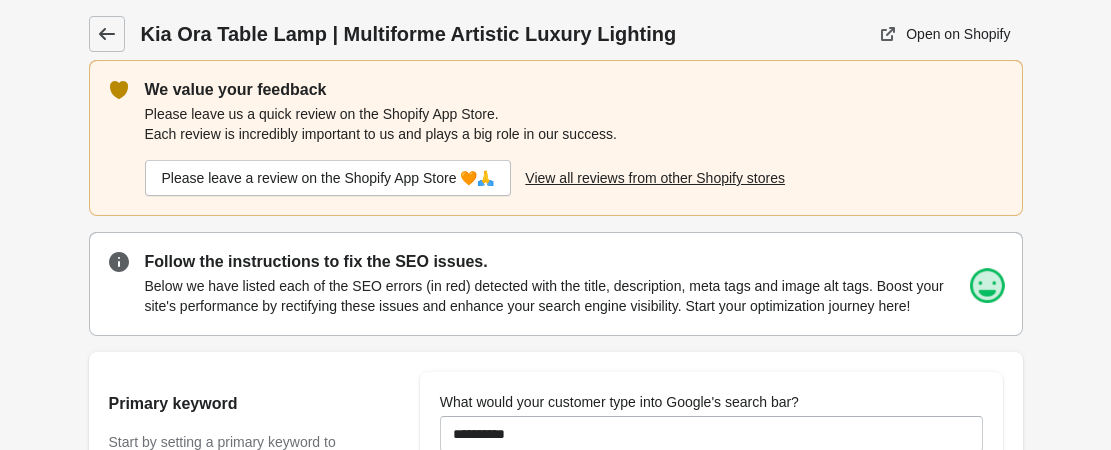 click at bounding box center (107, 34) 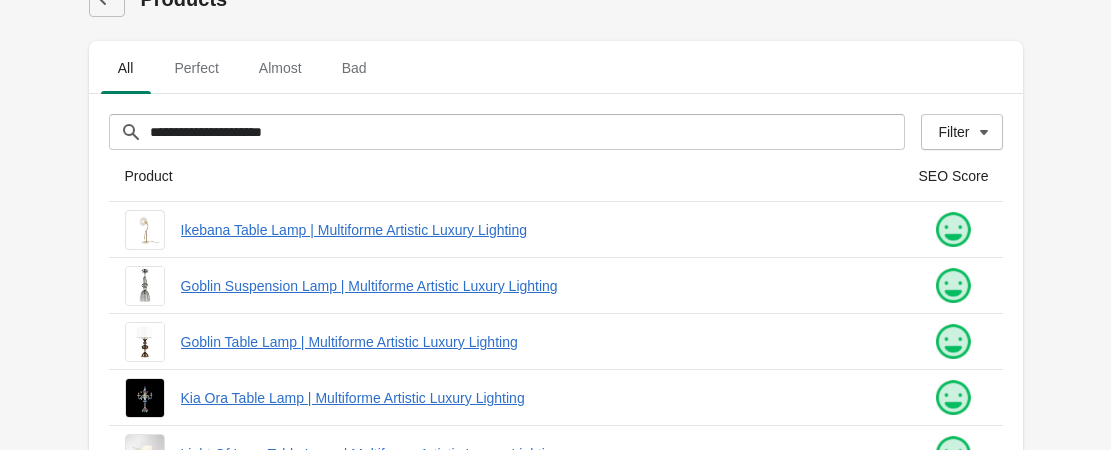 scroll, scrollTop: 0, scrollLeft: 0, axis: both 